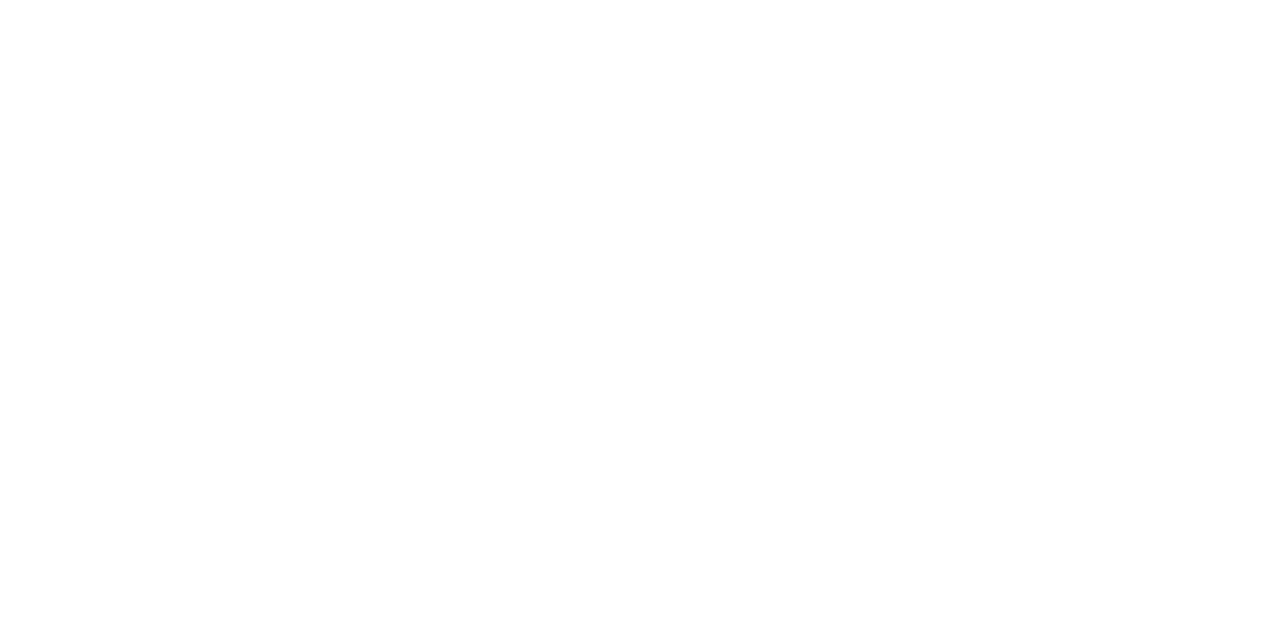 scroll, scrollTop: 0, scrollLeft: 0, axis: both 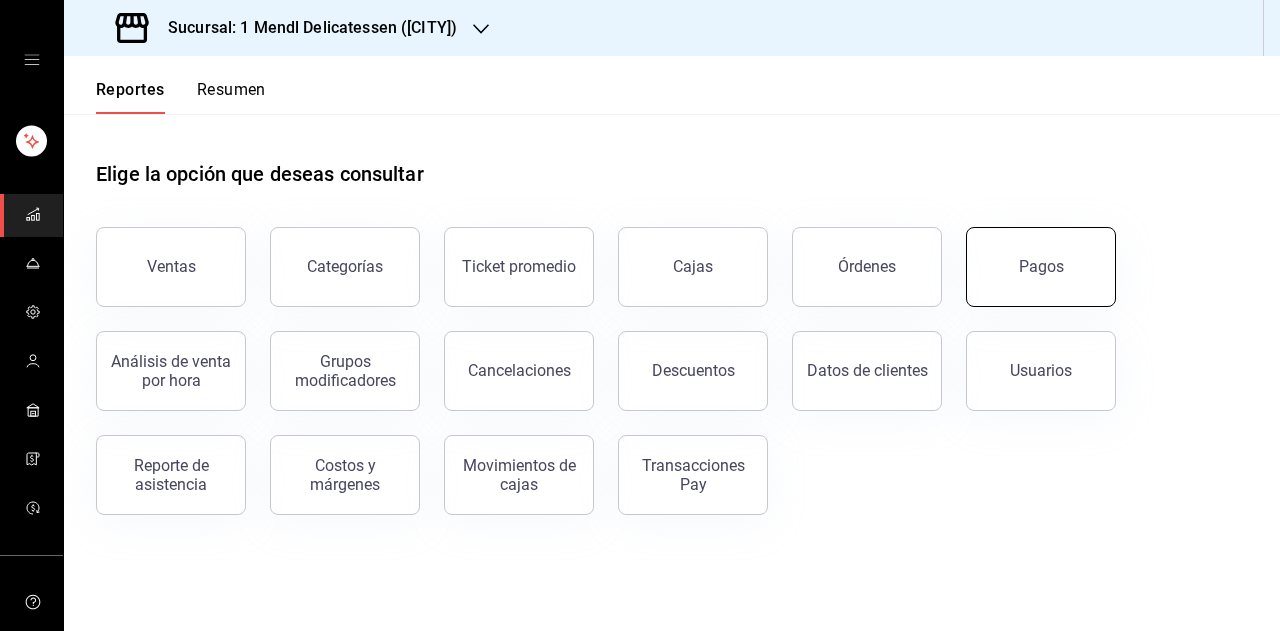click on "Pagos" at bounding box center (1029, 255) 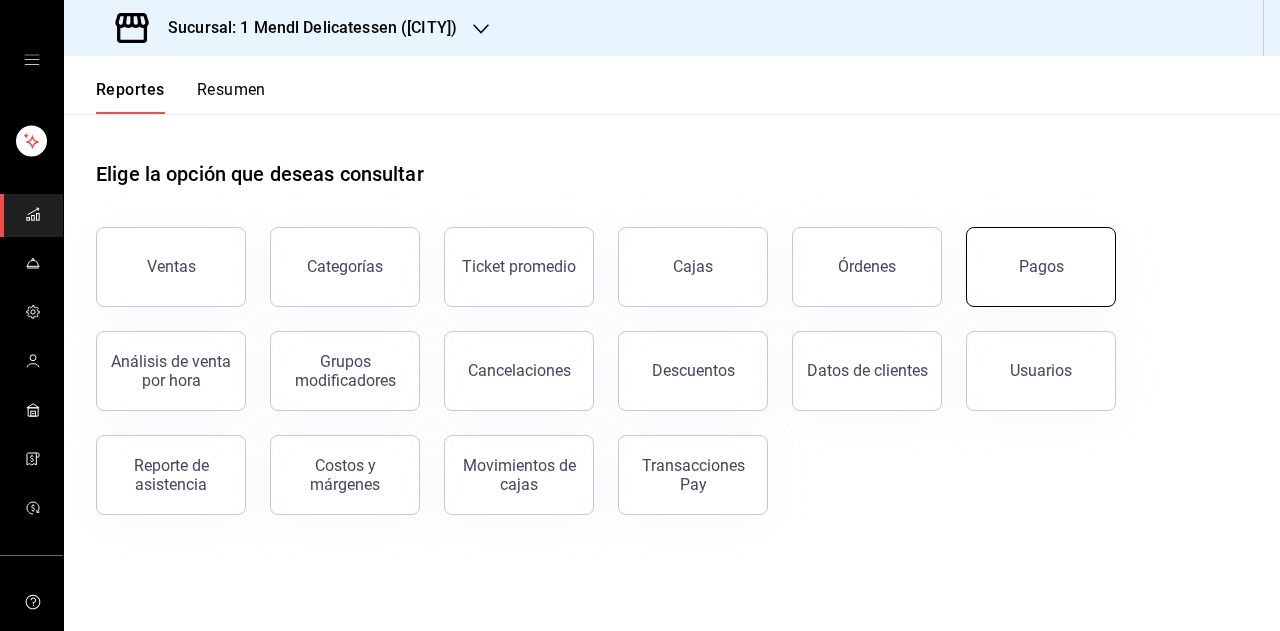 click on "Pagos" at bounding box center [1041, 267] 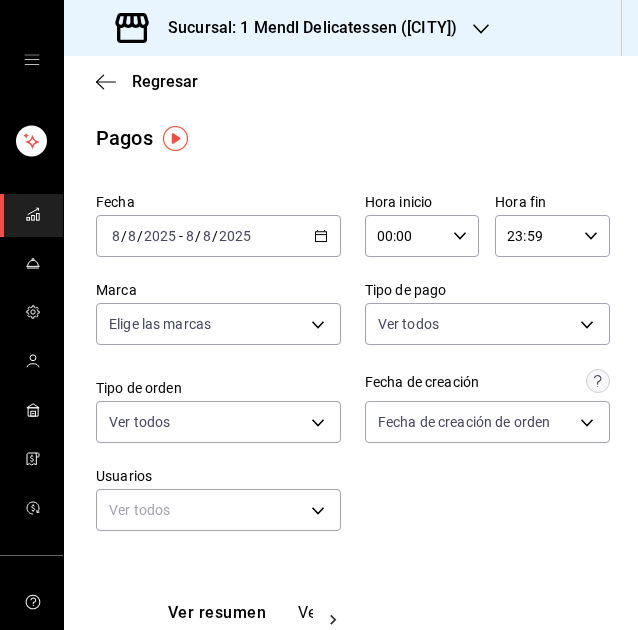click on "2025" at bounding box center (235, 236) 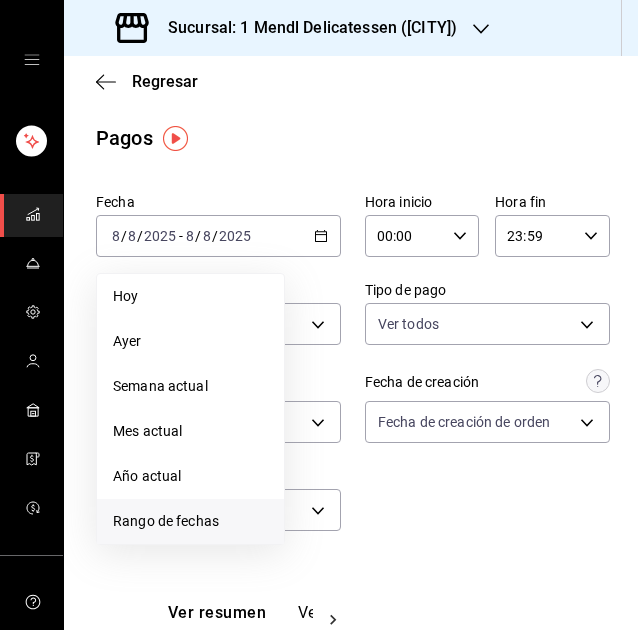 click on "Rango de fechas" at bounding box center [190, 521] 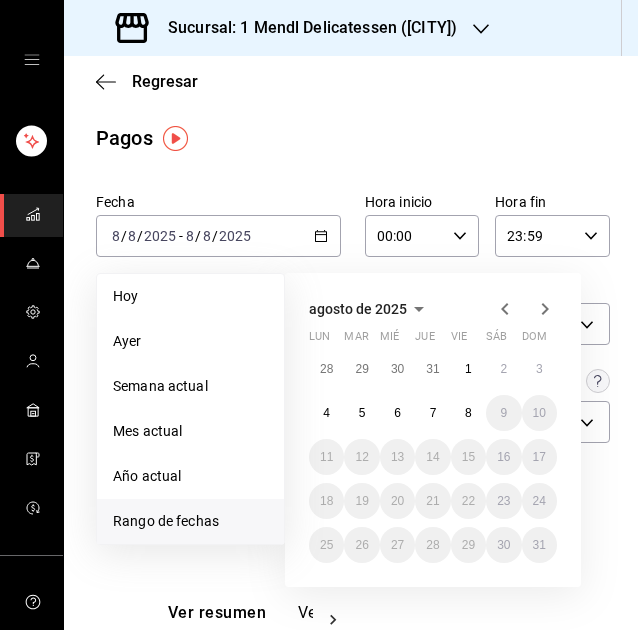 click on "agosto de 2025" at bounding box center [358, 309] 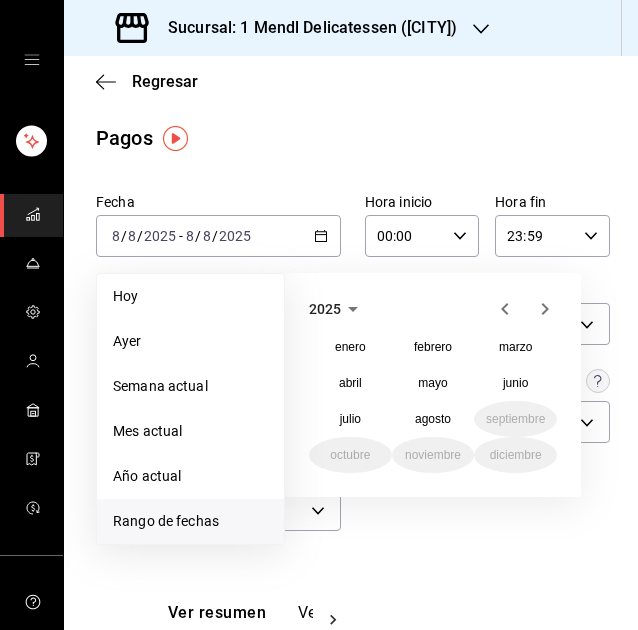 click 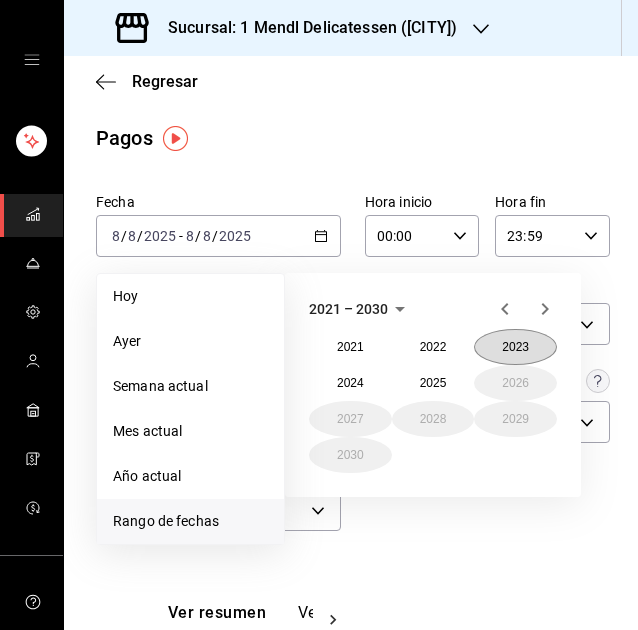 click on "2023" at bounding box center [515, 347] 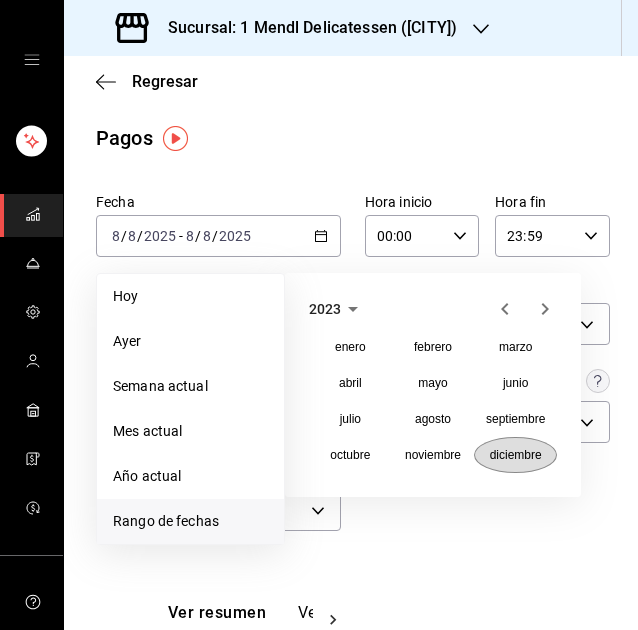 click on "diciembre" at bounding box center [516, 455] 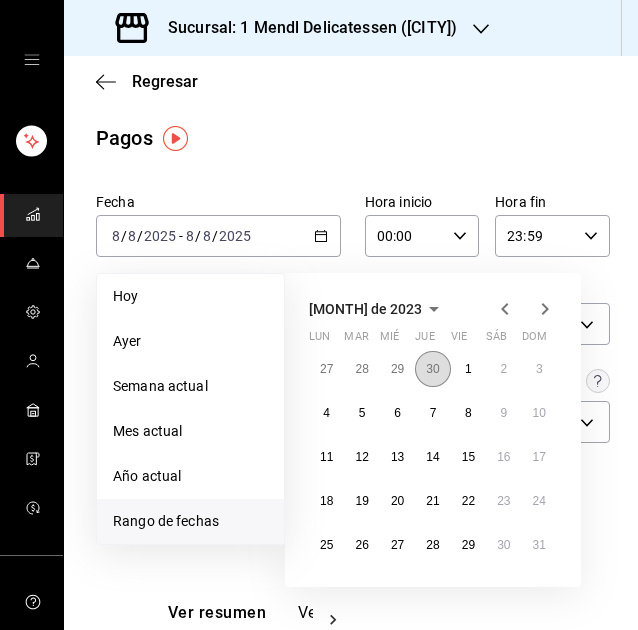 click on "30" at bounding box center (432, 369) 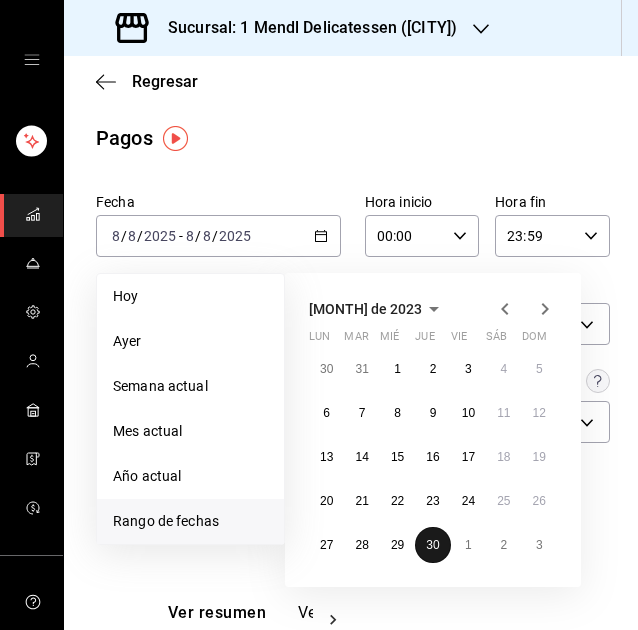 click on "30" at bounding box center [432, 545] 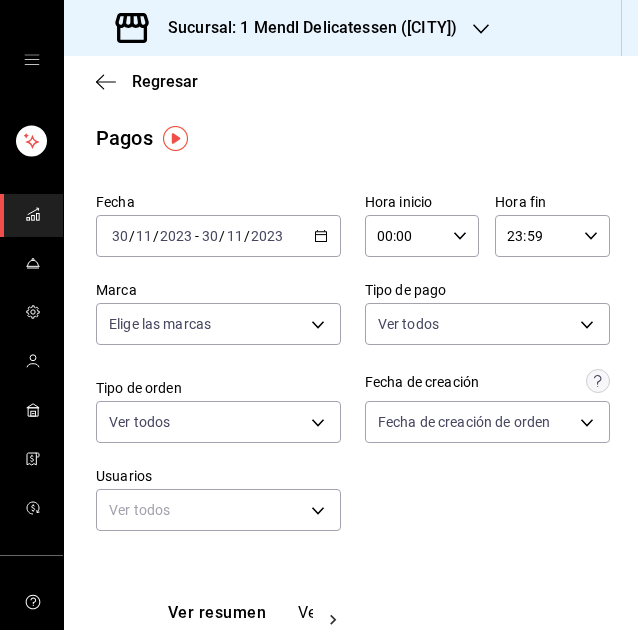 click on "Regresar Pagos Fecha 2023-[MONTH]-[DAY] 30 / 11 / 2023 - 2023-[MONTH]-[DAY] 30 / 11 / 2023 Hora inicio 00:00 Hora inicio Hora fin 23:59 Hora fin Marca Elige las marcas Tipo de pago Ver todos Tipo de orden Ver todos Fecha de creación   Fecha de creación de orden ORDER Usuarios Ver todos null Ver resumen Ver pagos Exportar a Excel Tipo de pago   Propina Total sin propina Total Efectivo $0.00 $22,417.50 $22,417.50 Transferencia $0.00 $0.00 $0.00 Tarjeta Crédito $1,928.10 $14,800.00 $16,728.10 Rappi $87.00 $580.00 $667.00 Rappi $0.00 $0.00 $0.00 Pay $5,921.59 $58,467.50 $64,389.09 Total $7,936.69 $96,265.00 $104,201.69" at bounding box center [351, 533] 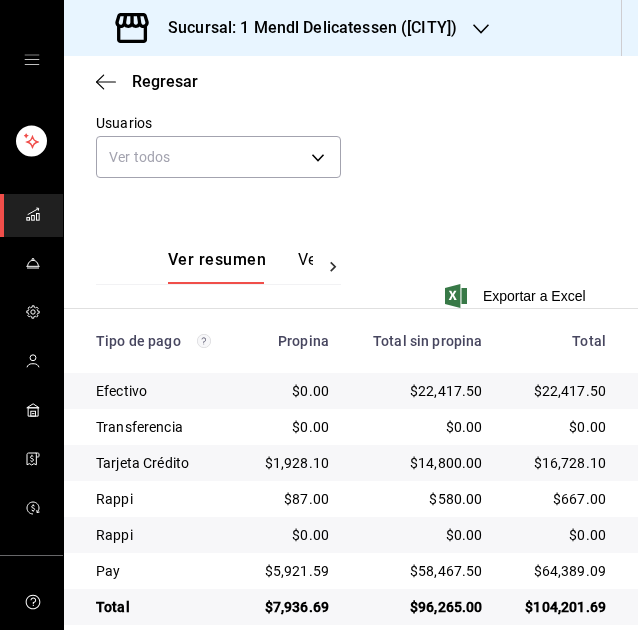 scroll, scrollTop: 380, scrollLeft: 0, axis: vertical 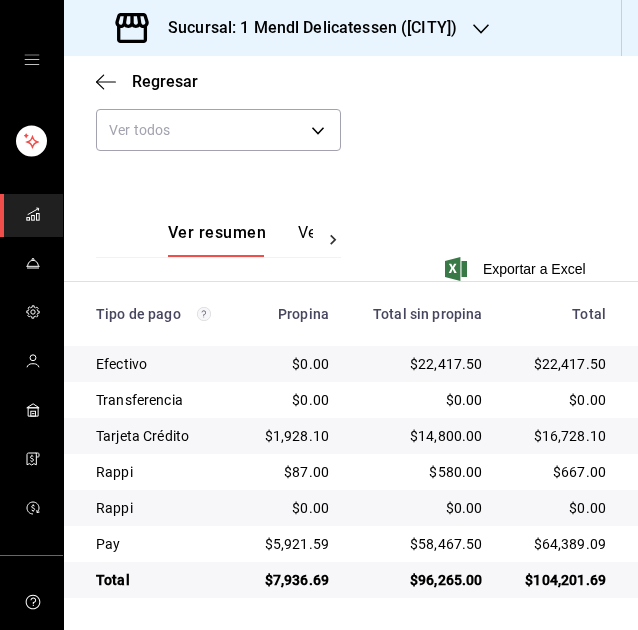 click on "Fecha 2023-[MONTH]-[DAY] 30 / 11 / 2023 - 2023-[MONTH]-[DAY] 30 / 11 / 2023 Hora inicio 00:00 Hora inicio Hora fin 23:59 Hora fin Marca Elige las marcas Tipo de pago Ver todos Tipo de orden Ver todos Fecha de creación   Fecha de creación de orden ORDER Usuarios Ver todos null" at bounding box center (351, -10) 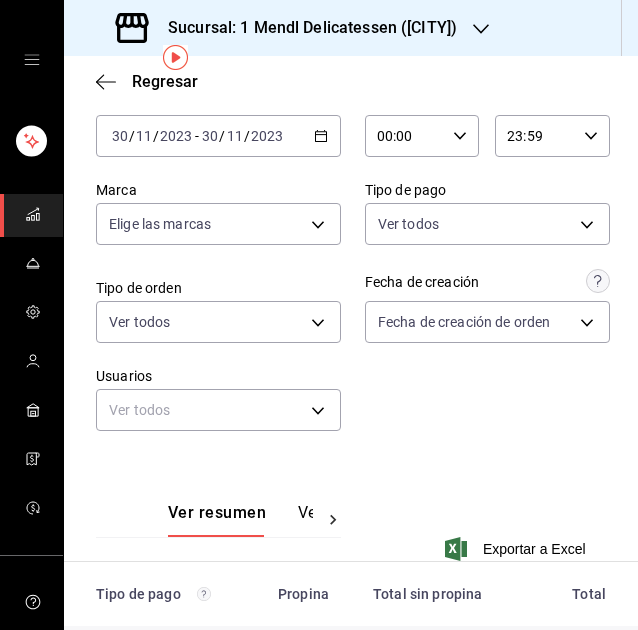 scroll, scrollTop: 80, scrollLeft: 0, axis: vertical 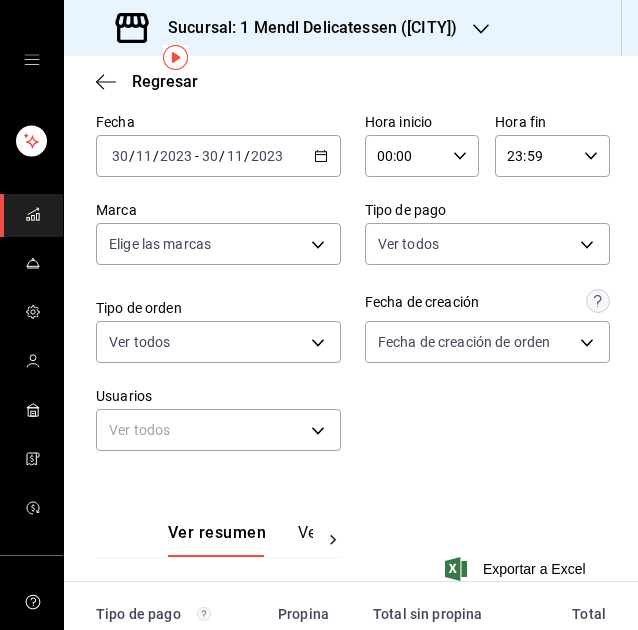 click on "2023" at bounding box center [267, 156] 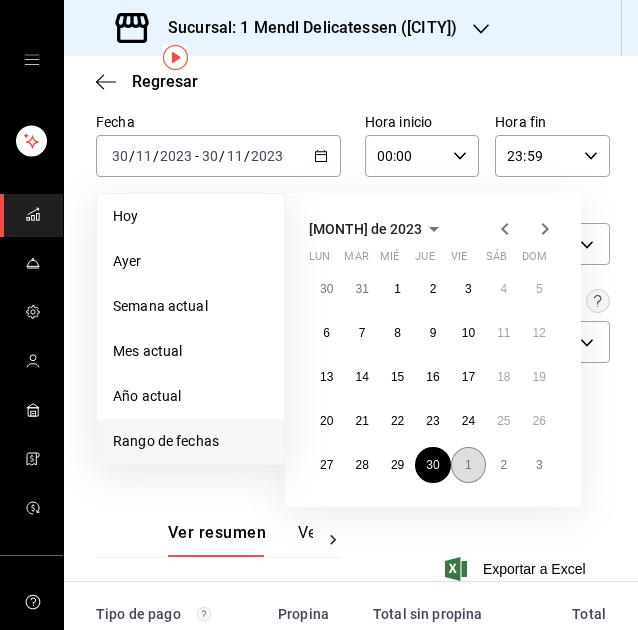 click on "1" at bounding box center [468, 465] 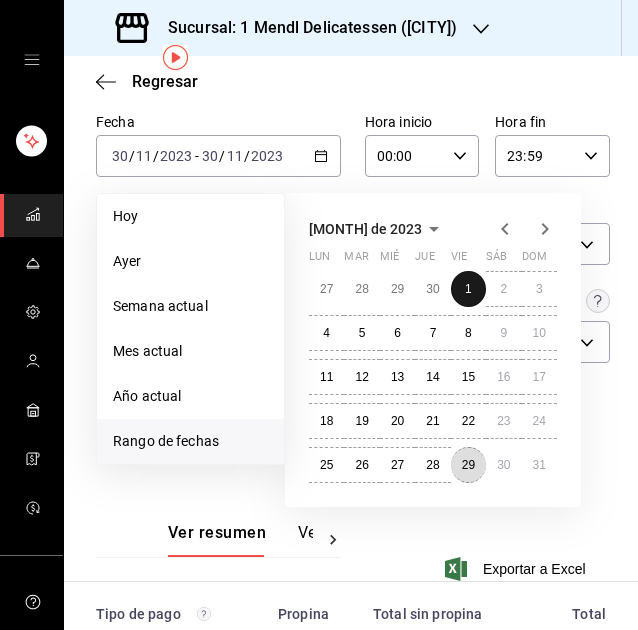click on "29" at bounding box center (468, 465) 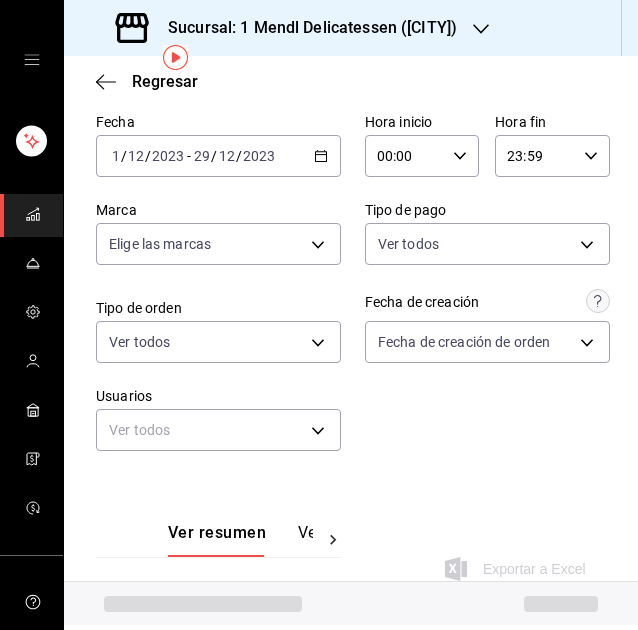 click on "2023" at bounding box center [259, 156] 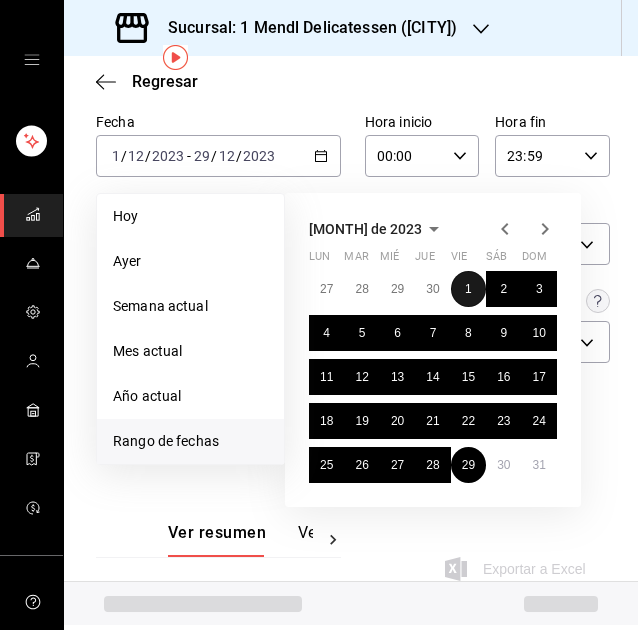 click on "1" at bounding box center [468, 289] 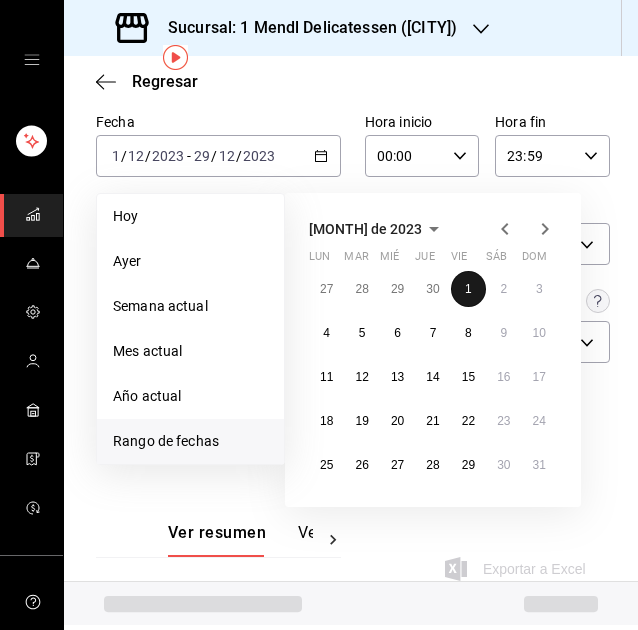 click on "1" at bounding box center [468, 289] 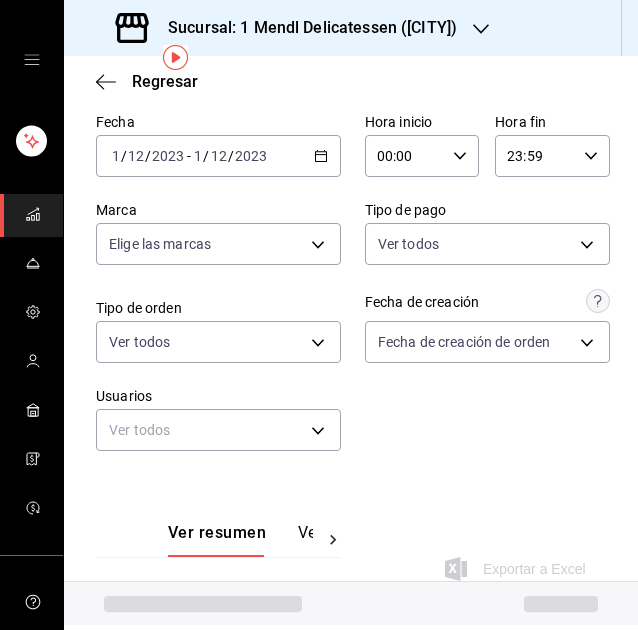 click on "Ver resumen Ver pagos Exportar a Excel" at bounding box center [351, 540] 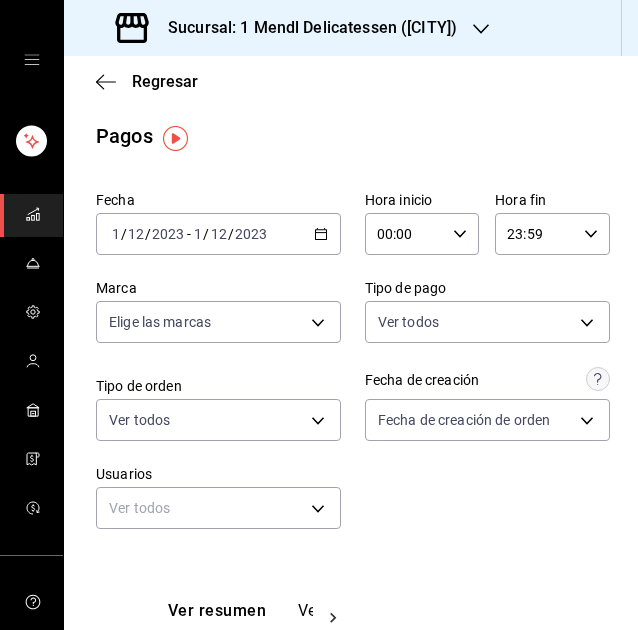 scroll, scrollTop: 0, scrollLeft: 0, axis: both 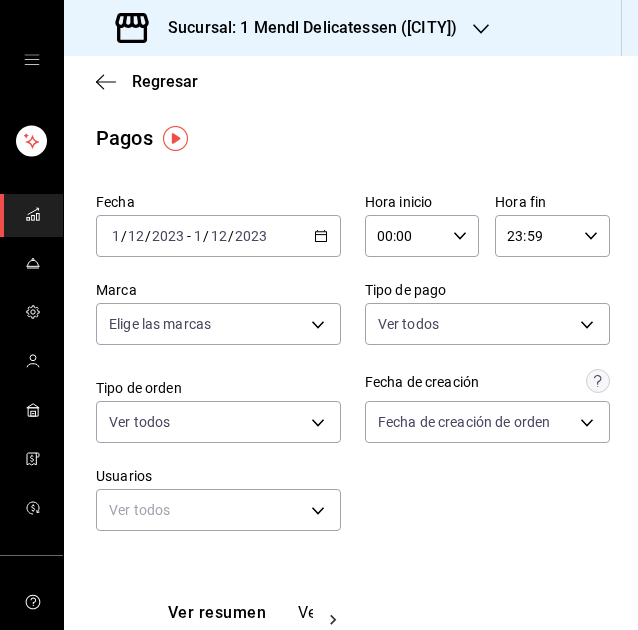 click on "2023-[MONTH]-[DAY] 1 / 12 / 2023 - 2023-[MONTH]-[DAY] 1 / 12 / 2023" at bounding box center [218, 236] 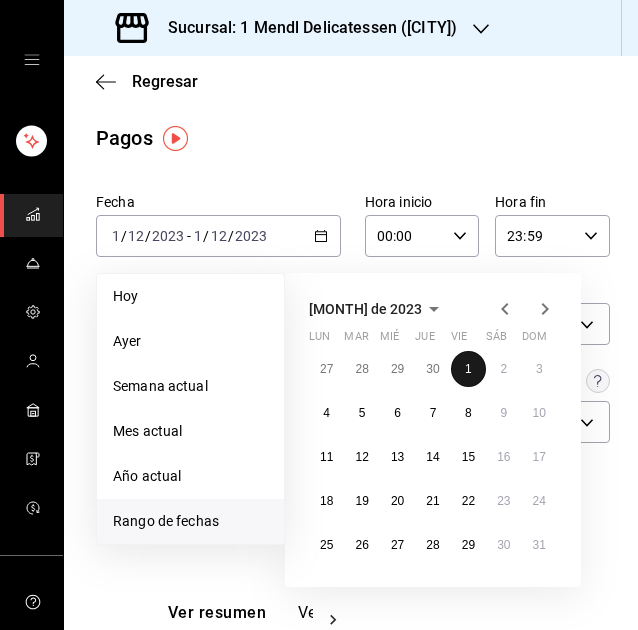 click on "1" at bounding box center [468, 369] 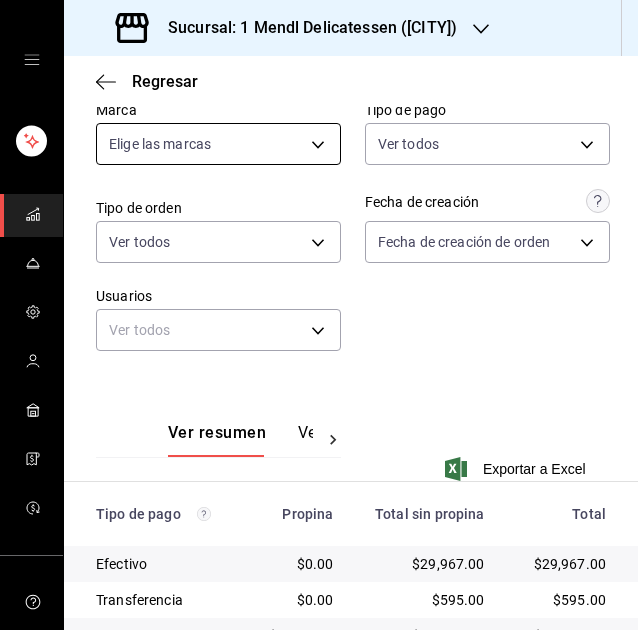 scroll, scrollTop: 80, scrollLeft: 0, axis: vertical 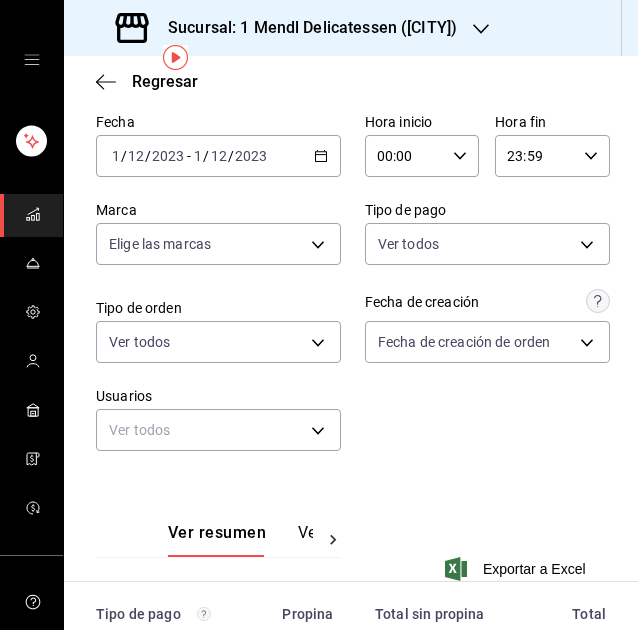 click on "2023" at bounding box center (251, 156) 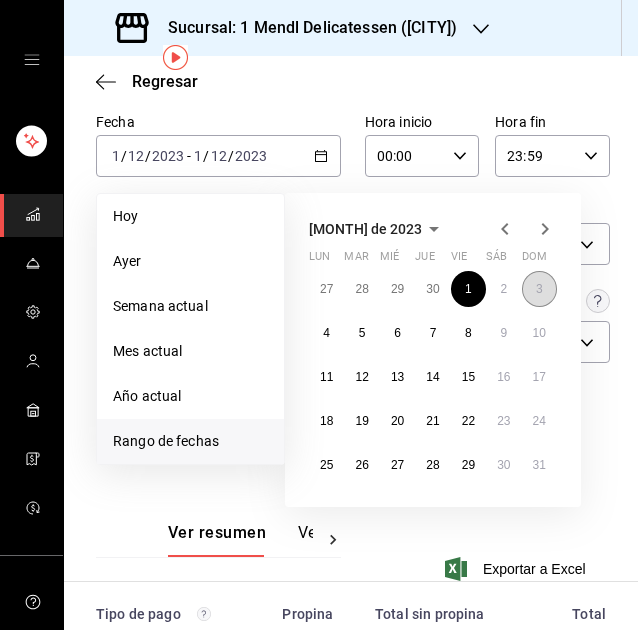 click on "3" at bounding box center [539, 289] 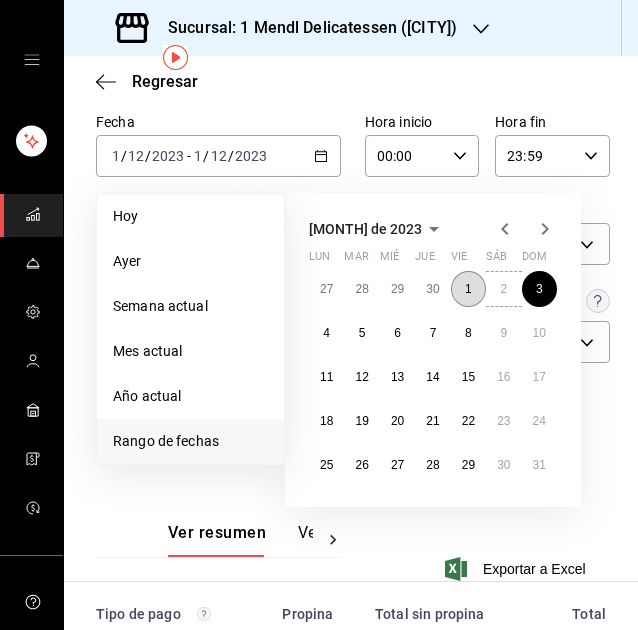 click on "1" at bounding box center (468, 289) 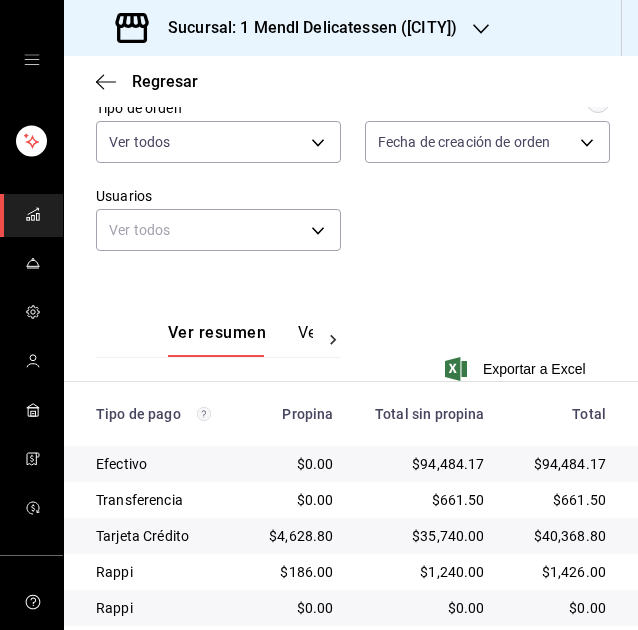 scroll, scrollTop: 380, scrollLeft: 0, axis: vertical 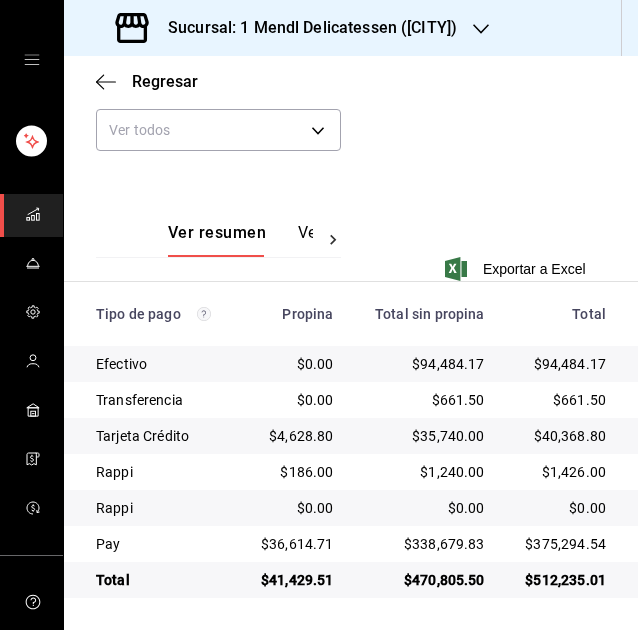 click on "Ver resumen Ver pagos Exportar a Excel" at bounding box center (351, 240) 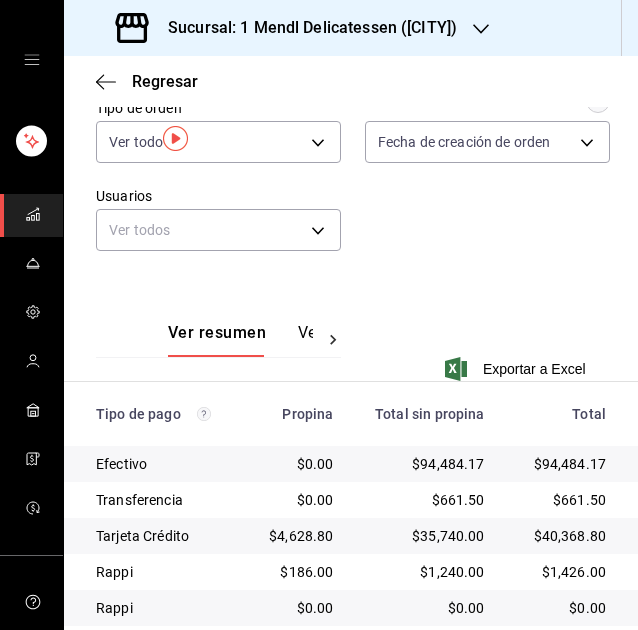 scroll, scrollTop: 0, scrollLeft: 0, axis: both 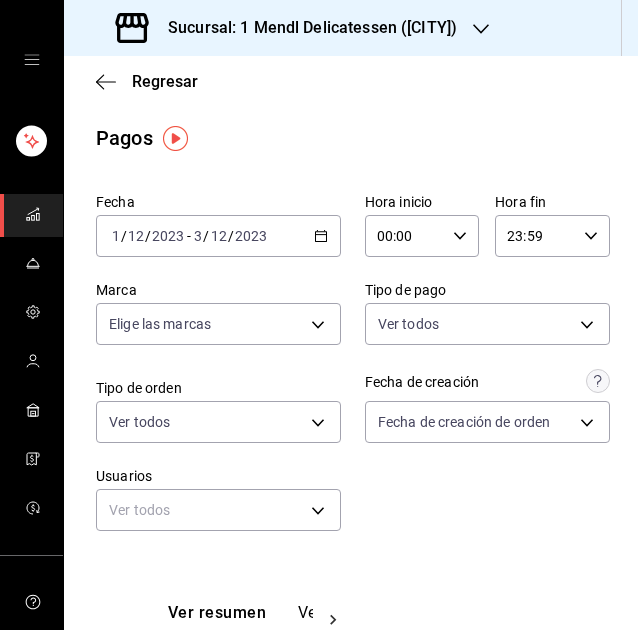 click on "2023-[MONTH]-[DAY] 1 / 12 / 2023 - 2023-[MONTH]-[DAY] 3 / 12 / 2023" at bounding box center [218, 236] 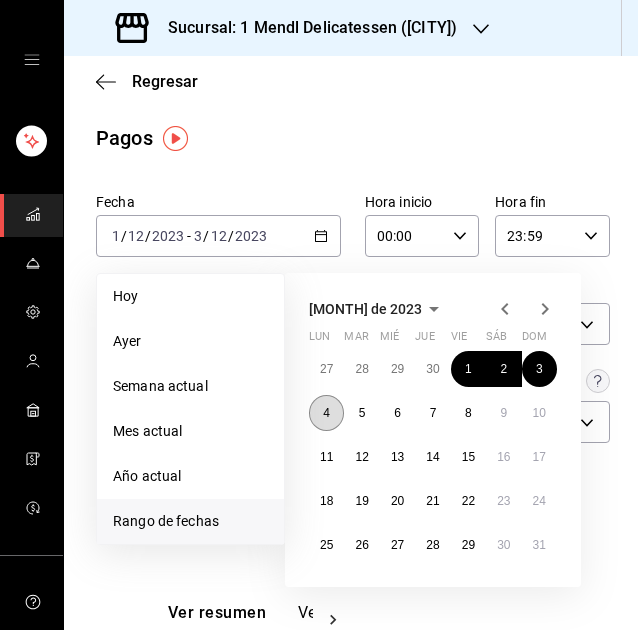 click on "4" at bounding box center [326, 413] 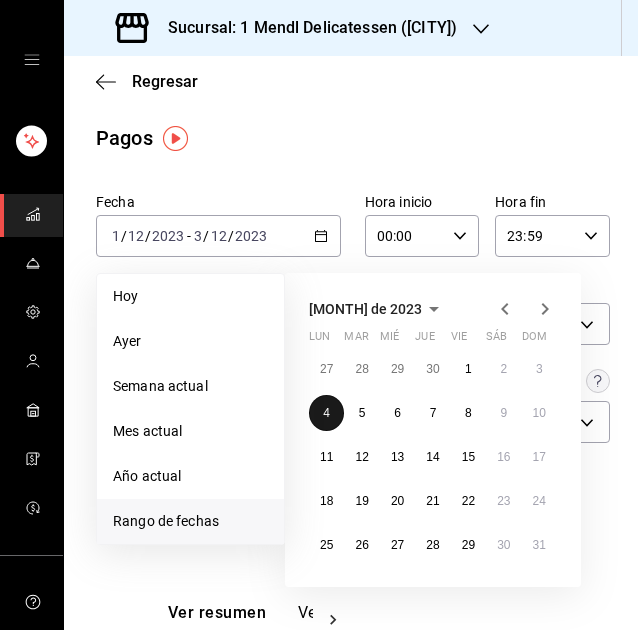click on "4" at bounding box center (326, 413) 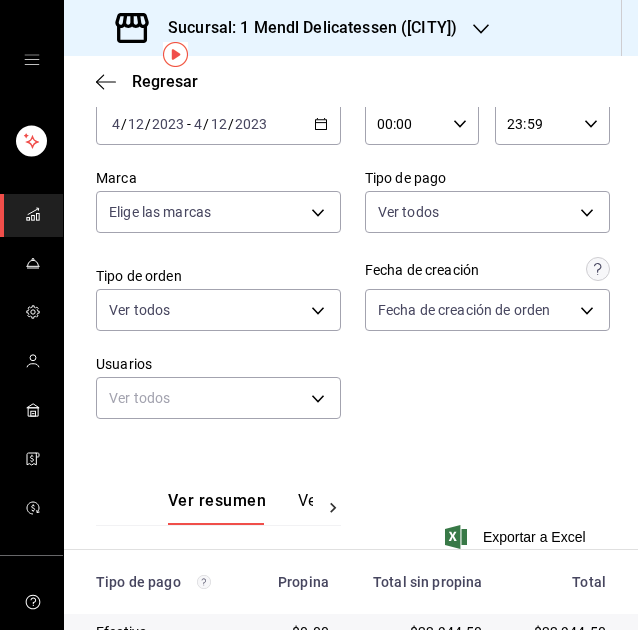scroll, scrollTop: 80, scrollLeft: 0, axis: vertical 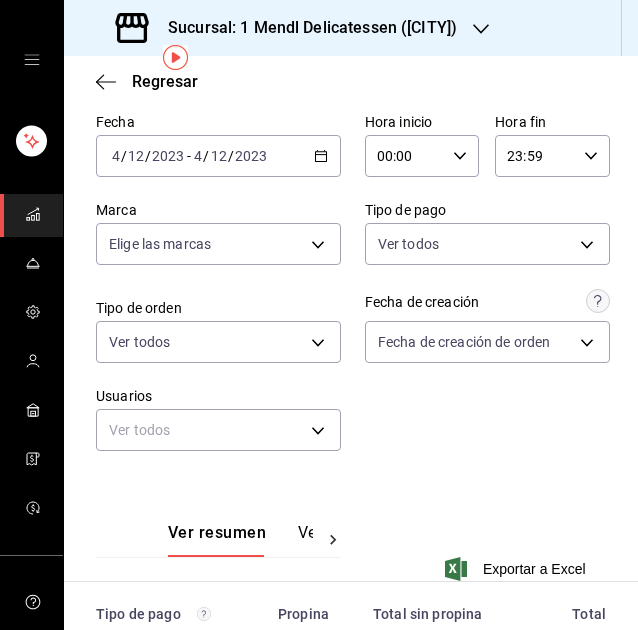 click on "2023" at bounding box center [251, 156] 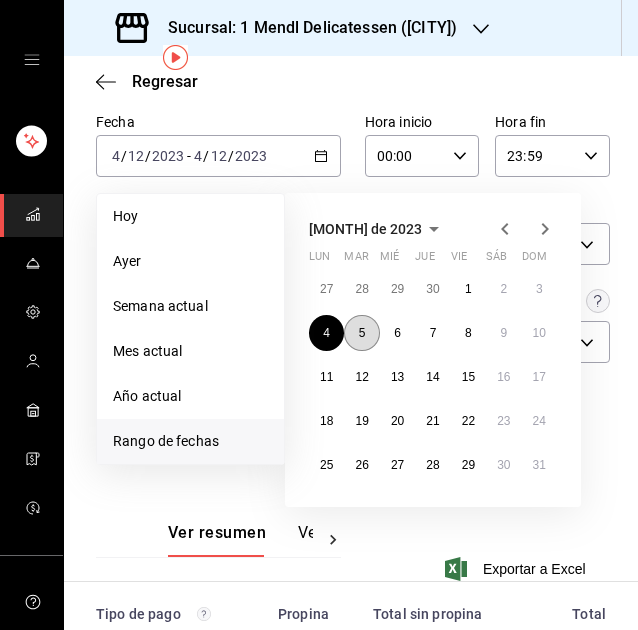 click on "5" at bounding box center [361, 333] 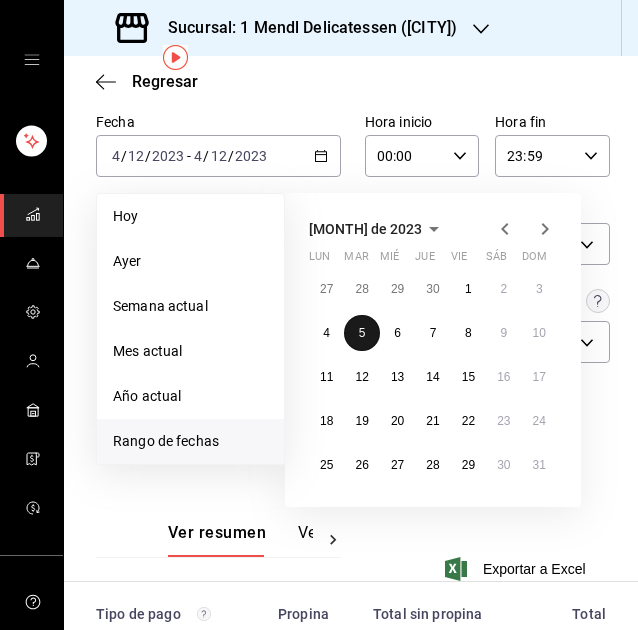 click on "5" at bounding box center (361, 333) 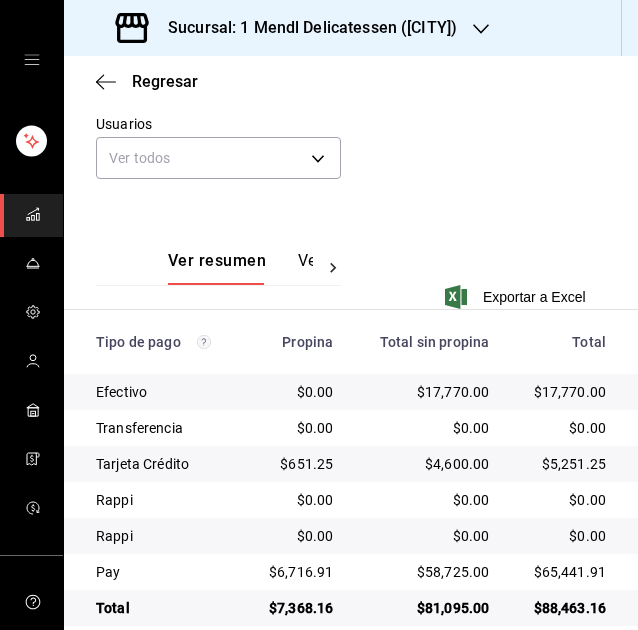 scroll, scrollTop: 380, scrollLeft: 0, axis: vertical 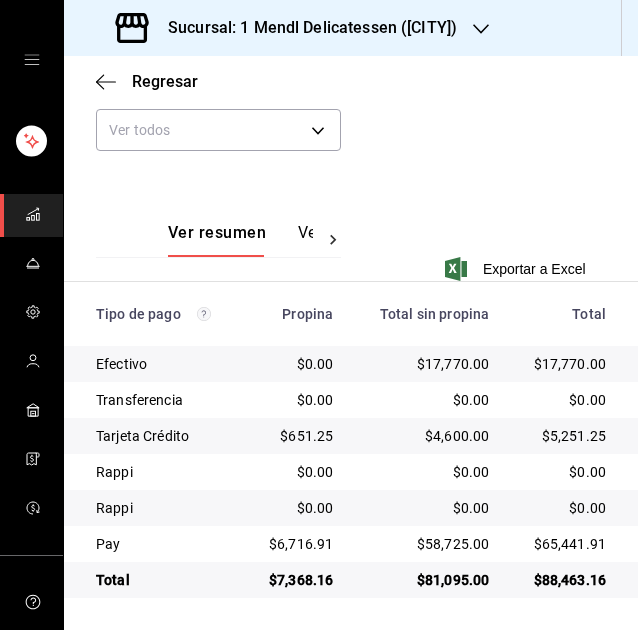 click on "Fecha 2023-[MONTH]-[DAY] 5 / 12 / 2023 - 2023-[MONTH]-[DAY] 5 / 12 / 2023 Hora inicio 00:00 Hora inicio Hora fin 23:59 Hora fin Marca Elige las marcas Tipo de pago Ver todos Tipo de orden Ver todos Fecha de creación   Fecha de creación de orden ORDER Usuarios Ver todos null" at bounding box center (351, -10) 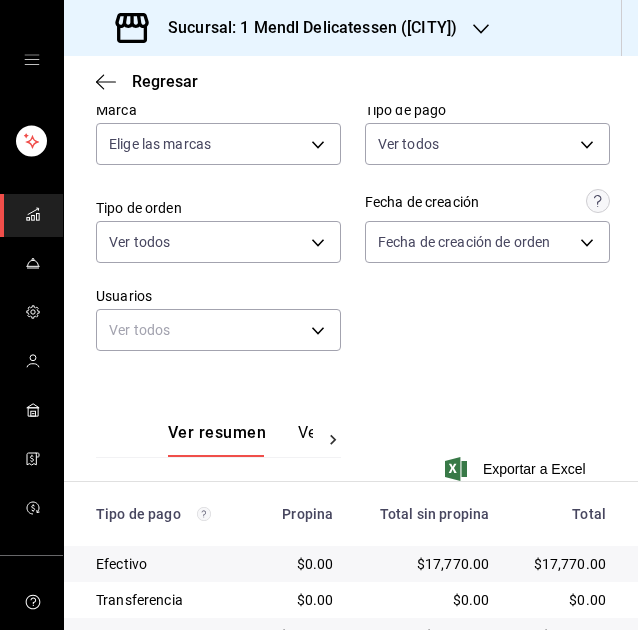 scroll, scrollTop: 0, scrollLeft: 0, axis: both 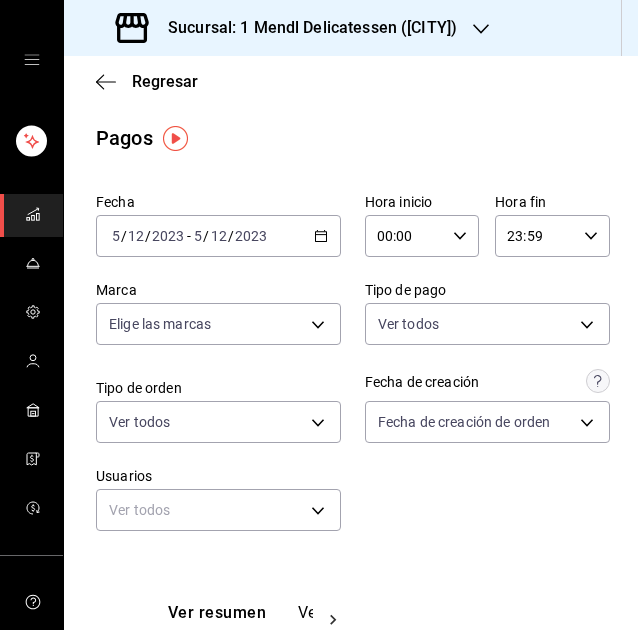 click on "Pagos" at bounding box center [351, 138] 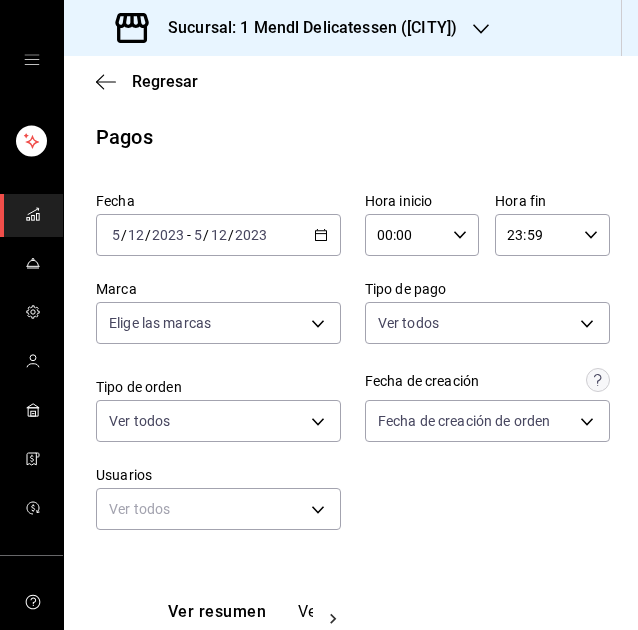 scroll, scrollTop: 0, scrollLeft: 0, axis: both 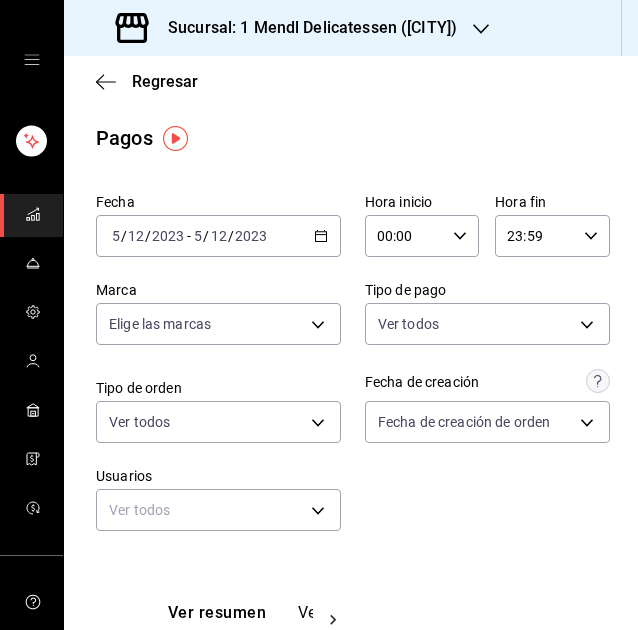 click on "2023-[MONTH]-[DAY] 5 / 12 / 2023 - 2023-[MONTH]-[DAY] 5 / 12 / 2023" at bounding box center (218, 236) 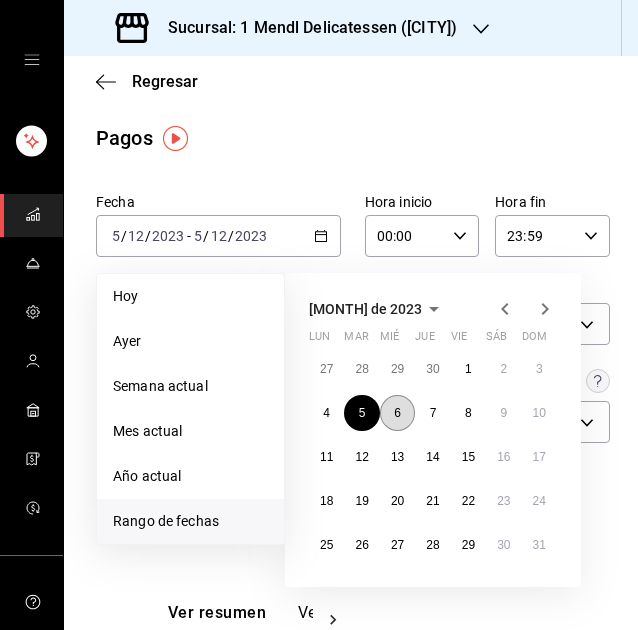 click on "6" at bounding box center (397, 413) 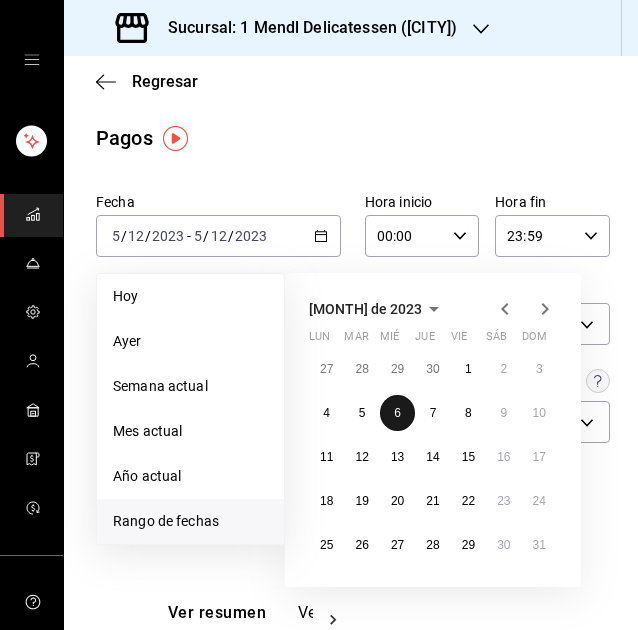 click on "6" at bounding box center (397, 413) 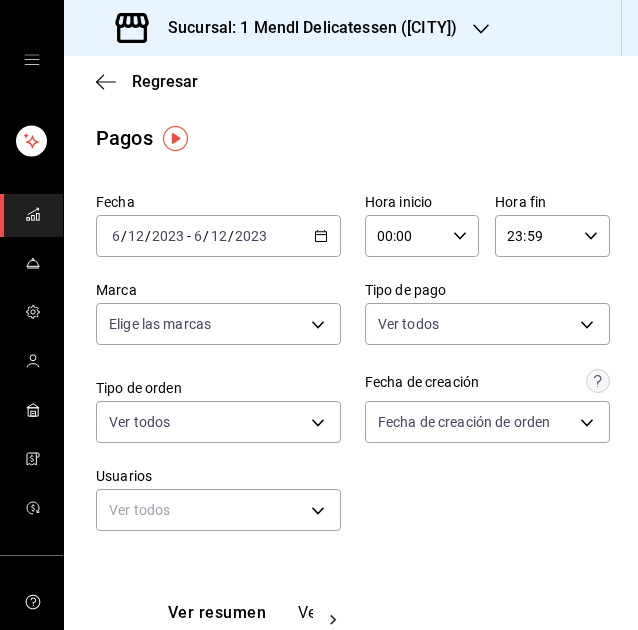 click on "Pagos" at bounding box center [351, 138] 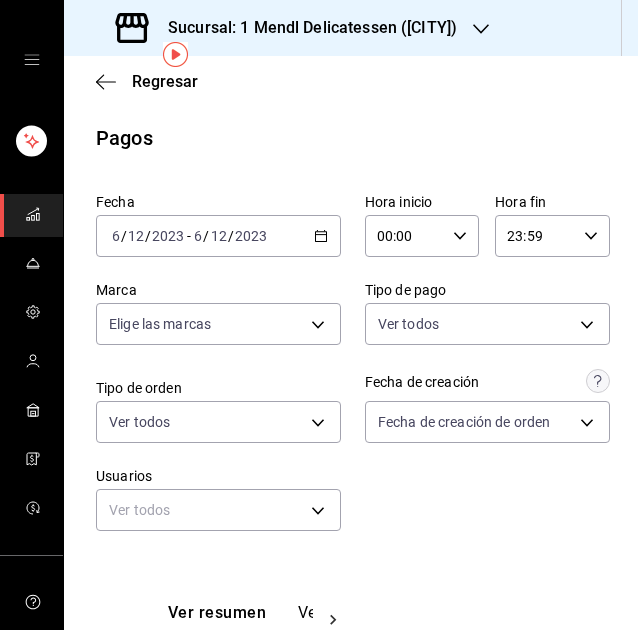 scroll, scrollTop: 0, scrollLeft: 0, axis: both 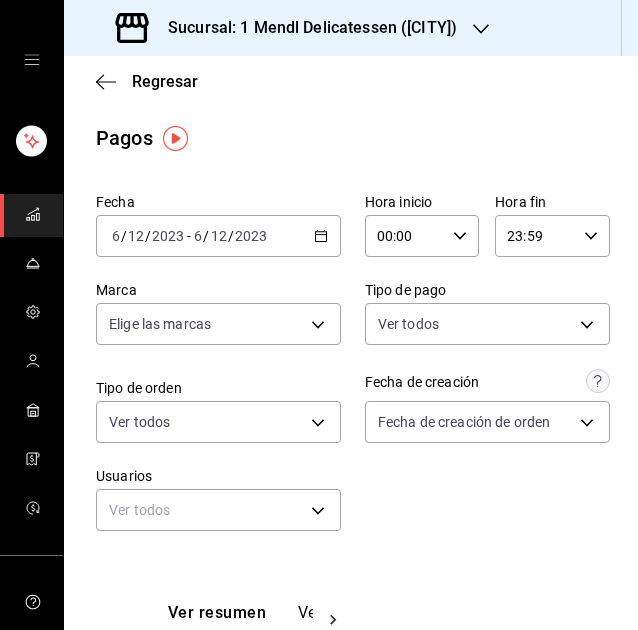 click on "2023-[MONTH]-[DAY] 6 / 12 / 2023 - 2023-[MONTH]-[DAY] 6 / 12 / 2023" at bounding box center [218, 236] 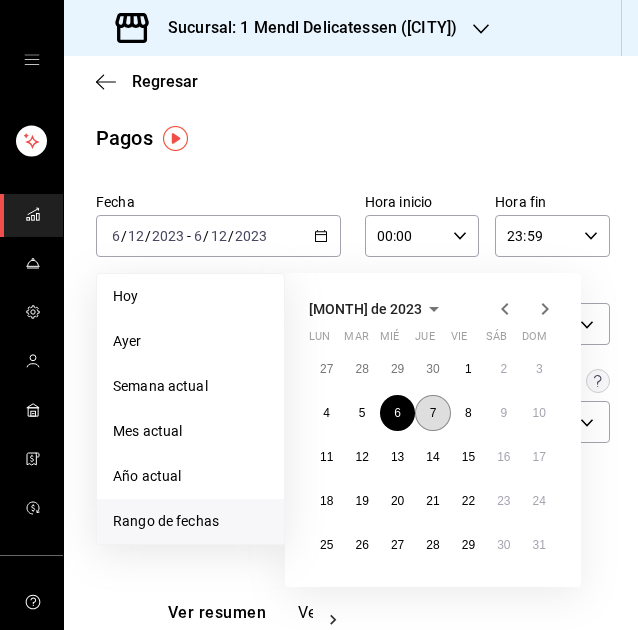 click on "7" at bounding box center [432, 413] 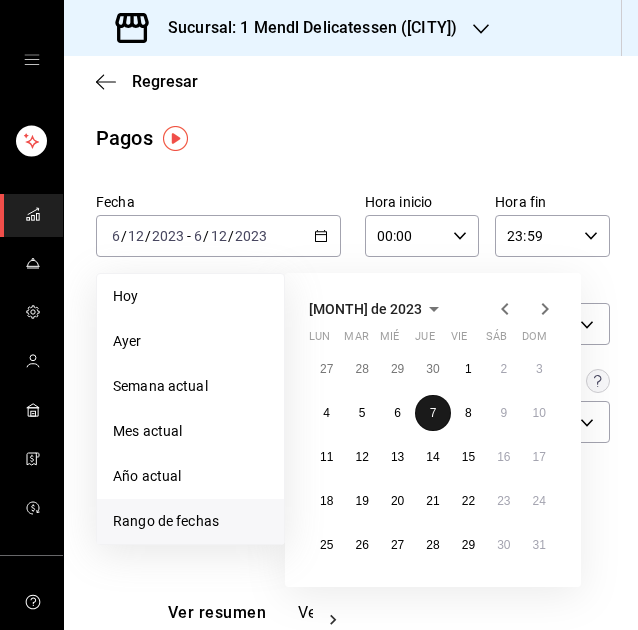 click on "7" at bounding box center [432, 413] 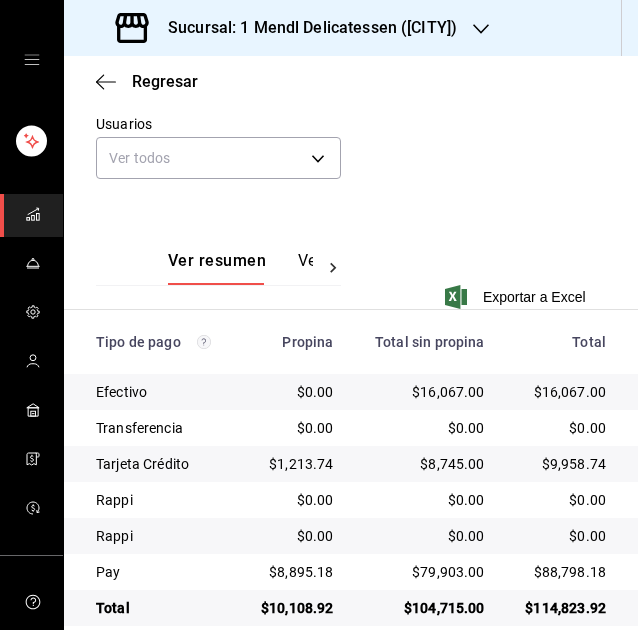 scroll, scrollTop: 380, scrollLeft: 0, axis: vertical 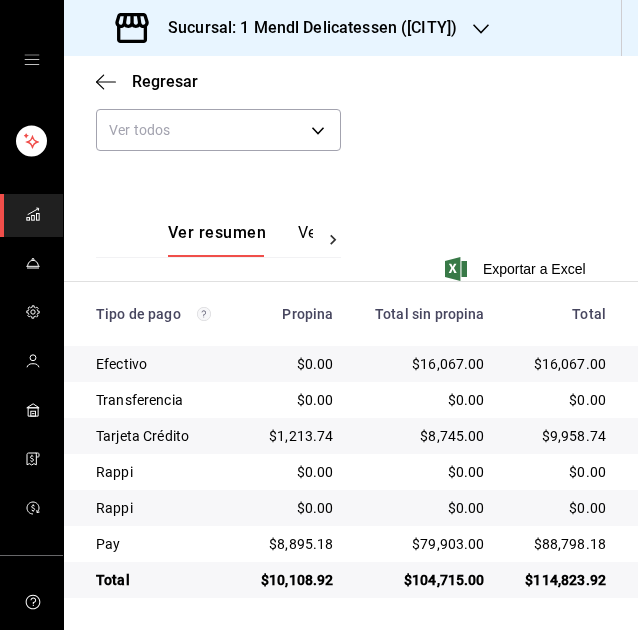 click on "Fecha 2023-[MONTH]-[DAY] 7 / 12 / 2023 - 2023-[MONTH]-[DAY] 7 / 12 / 2023 Hora inicio 00:00 Hora inicio Hora fin 23:59 Hora fin Marca Elige las marcas Tipo de pago Ver todos Tipo de orden Ver todos Fecha de creación   Fecha de creación de orden ORDER Usuarios Ver todos null" at bounding box center [351, -10] 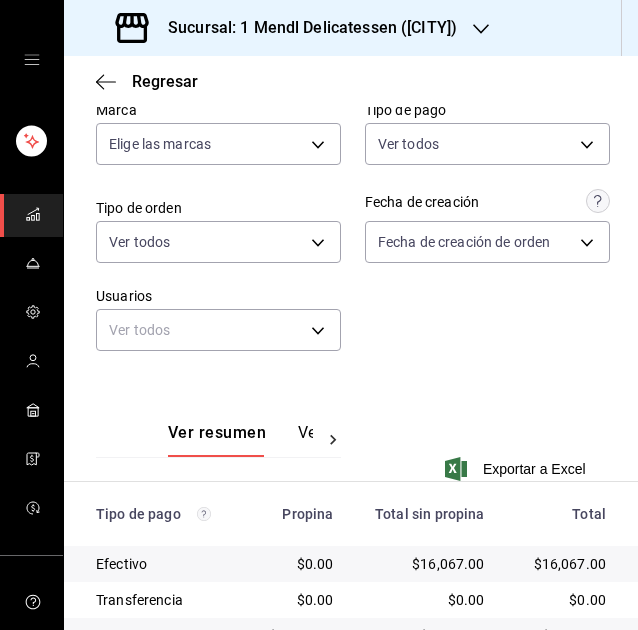 scroll, scrollTop: 80, scrollLeft: 0, axis: vertical 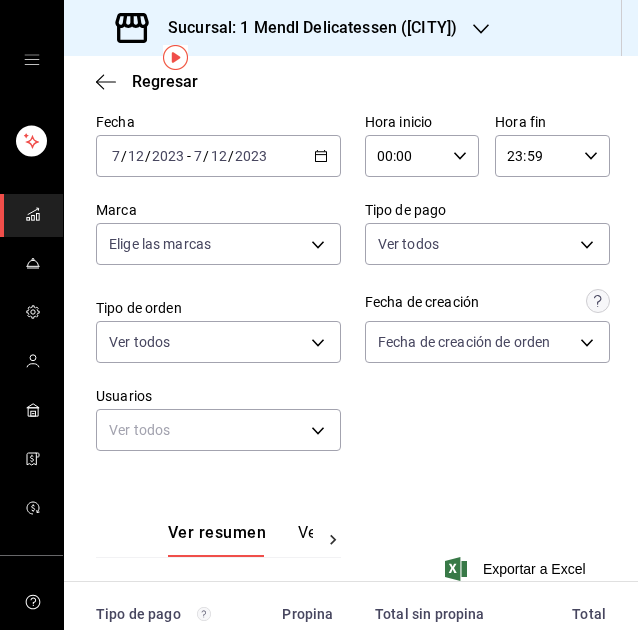 click on "/" at bounding box center [206, 156] 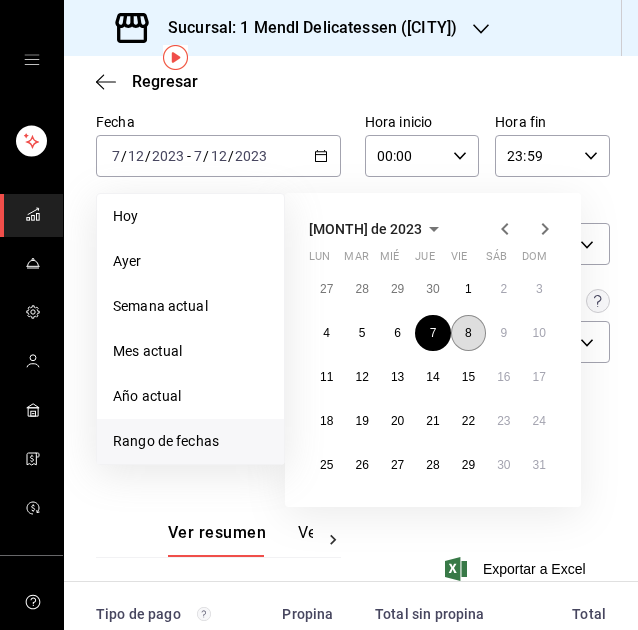 click on "8" at bounding box center [468, 333] 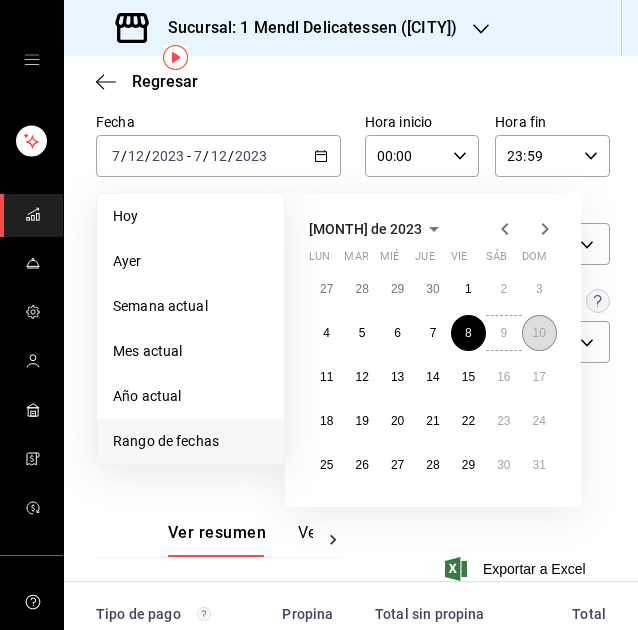 click on "10" at bounding box center (539, 333) 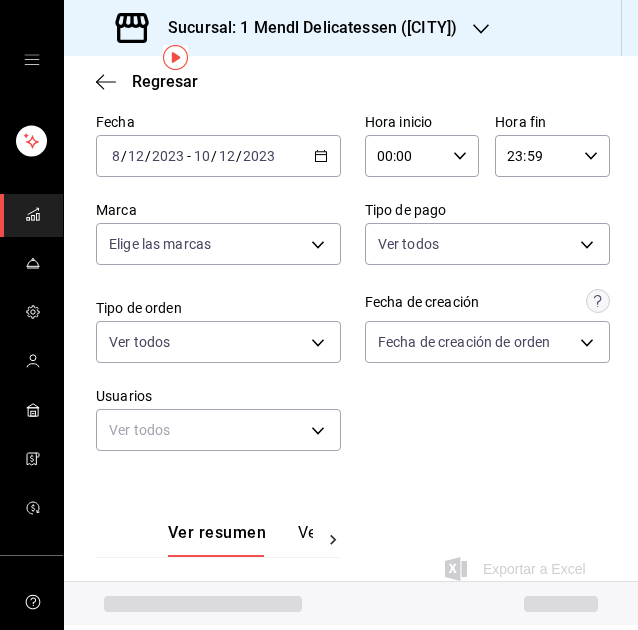 click on "Fecha 2023-[MONTH]-[DAY] 8 / 12 / 2023 - 2023-[MONTH]-[DAY] 10 / 12 / 2023 Hora inicio 00:00 Hora inicio Hora fin 23:59 Hora fin Marca Elige las marcas Tipo de pago Ver todos Tipo de orden Ver todos Fecha de creación   Fecha de creación de orden ORDER Usuarios Ver todos null" at bounding box center [351, 290] 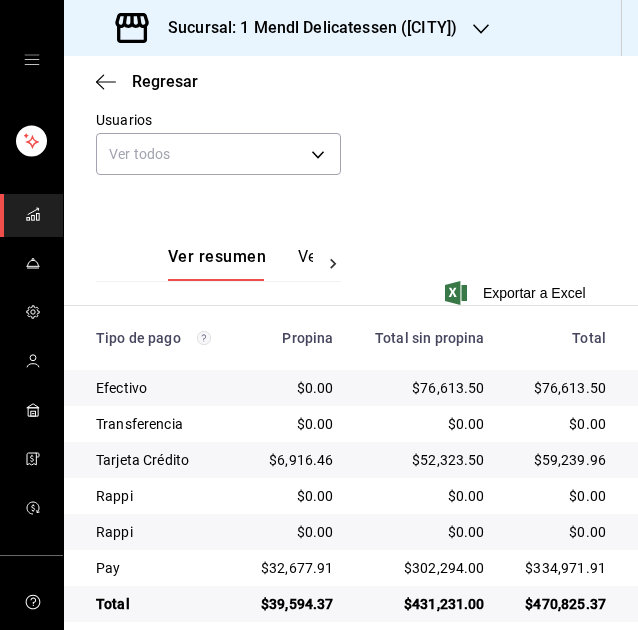 scroll, scrollTop: 380, scrollLeft: 0, axis: vertical 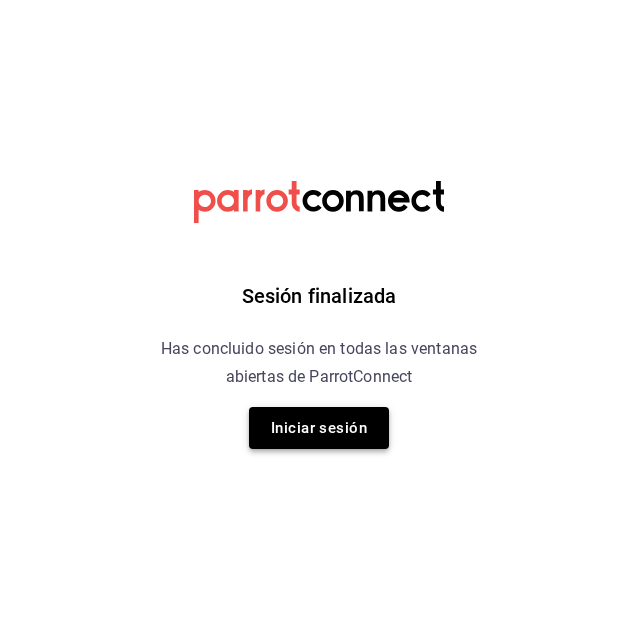 click on "Iniciar sesión" at bounding box center [319, 428] 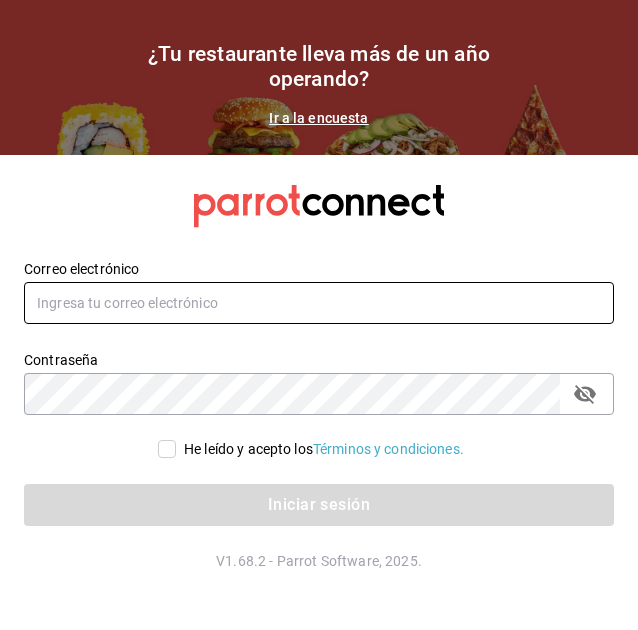 type on "[EMAIL]" 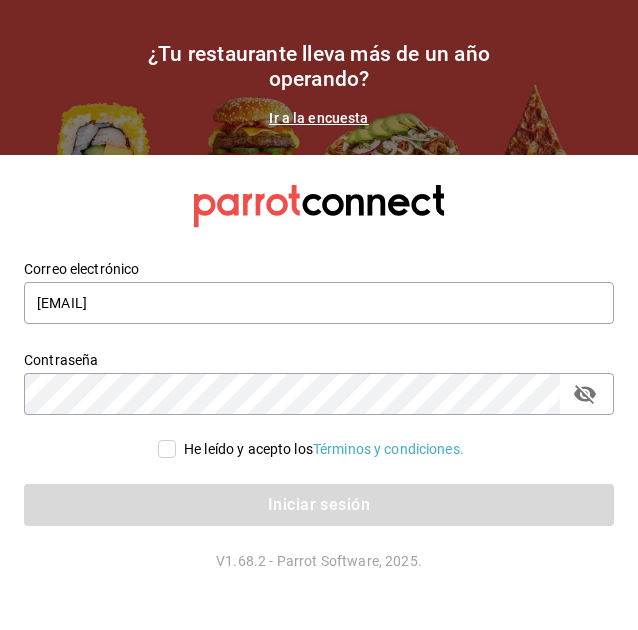 click on "He leído y acepto los  Términos y condiciones." at bounding box center [167, 449] 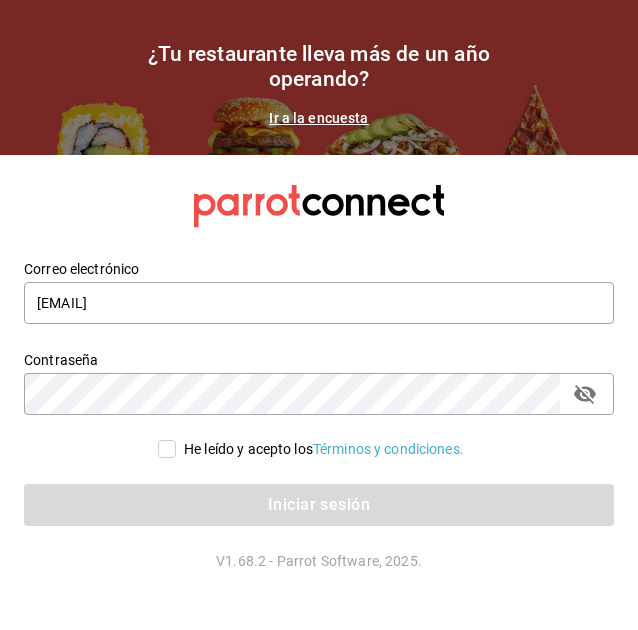 checkbox on "true" 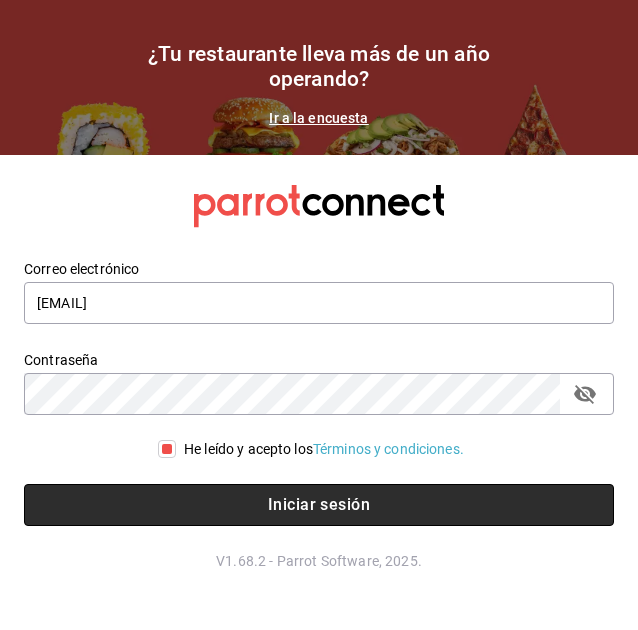 click on "Iniciar sesión" at bounding box center (319, 505) 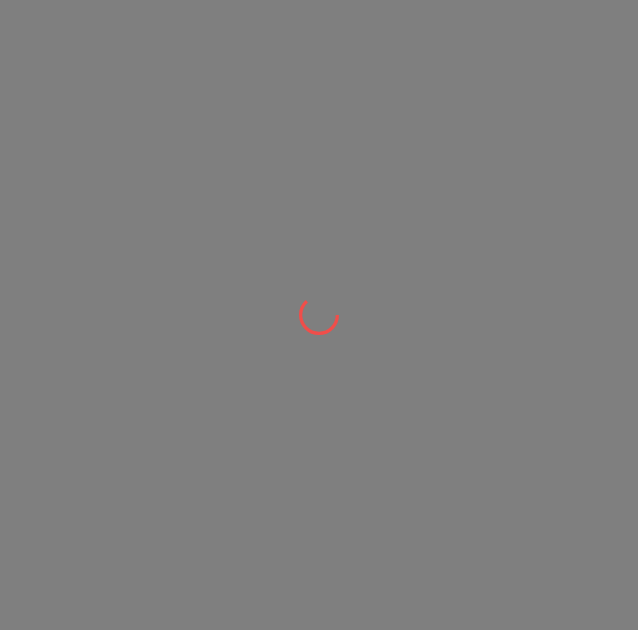 scroll, scrollTop: 0, scrollLeft: 0, axis: both 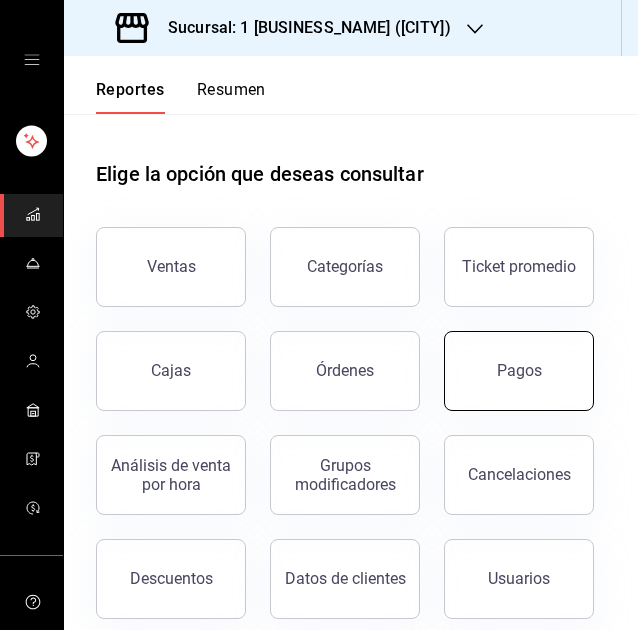 click on "Pagos" at bounding box center (519, 371) 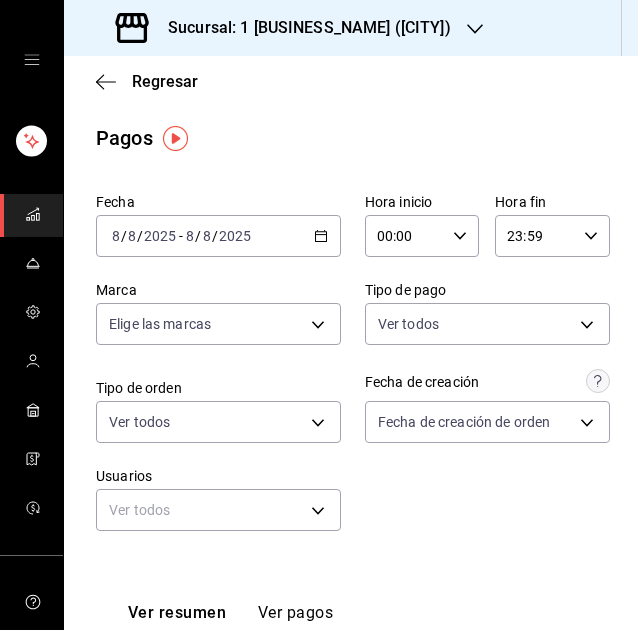 click on "2025-08-08 8 / 8 / 2025 - 2025-08-08 8 / 8 / 2025" at bounding box center (218, 236) 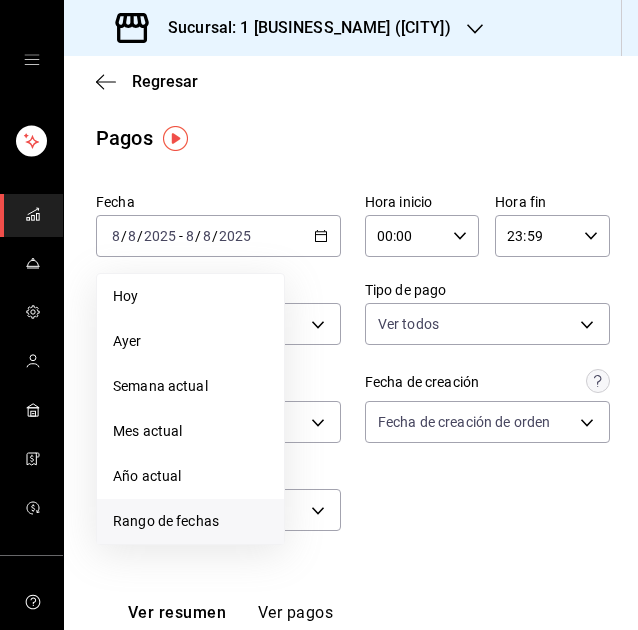 click on "Rango de fechas" at bounding box center [190, 521] 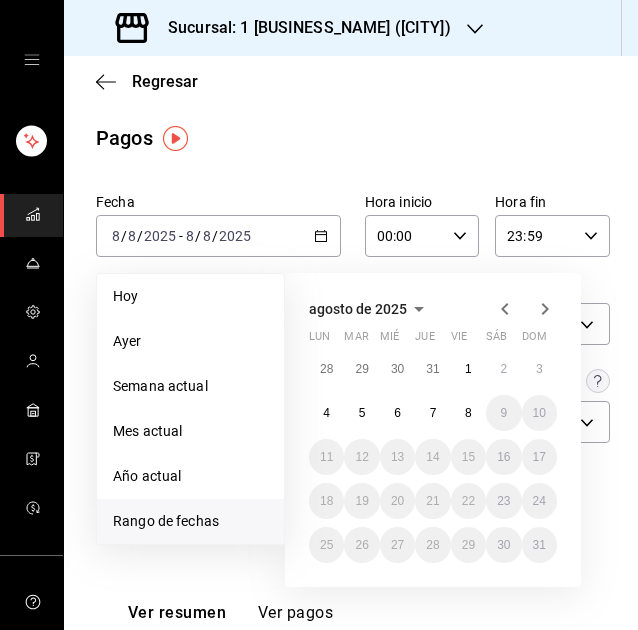 click on "agosto de 2025" at bounding box center [370, 309] 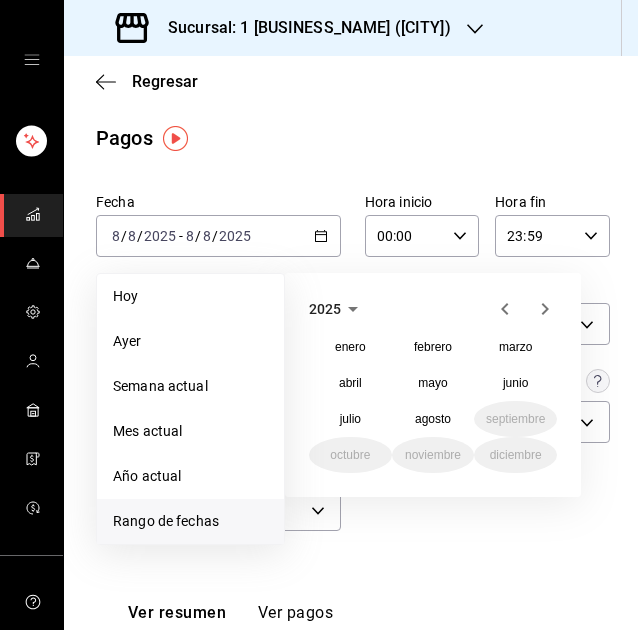 click on "2025" at bounding box center [325, 309] 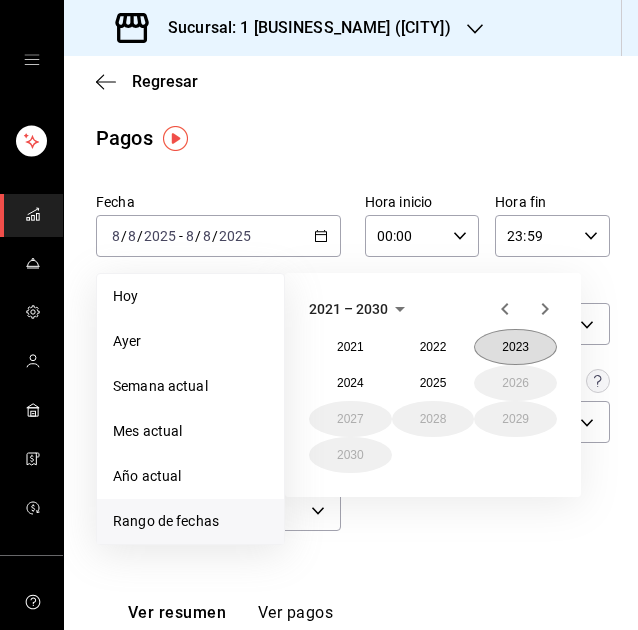 click on "2023" at bounding box center [515, 347] 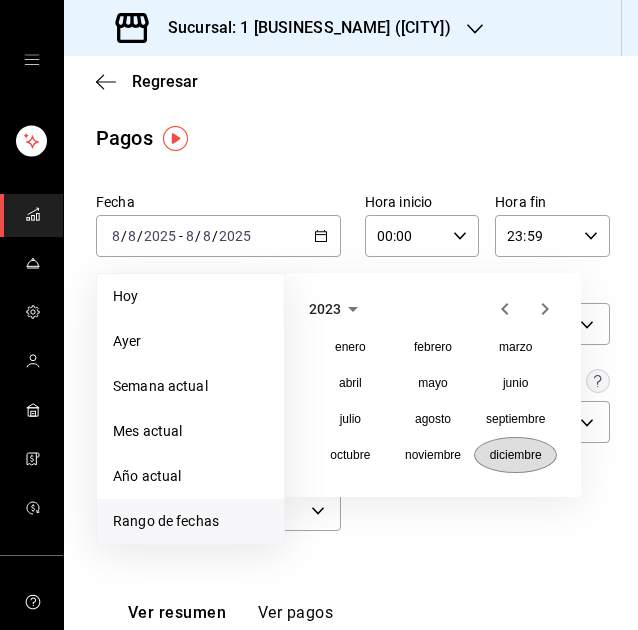 click on "diciembre" at bounding box center [516, 455] 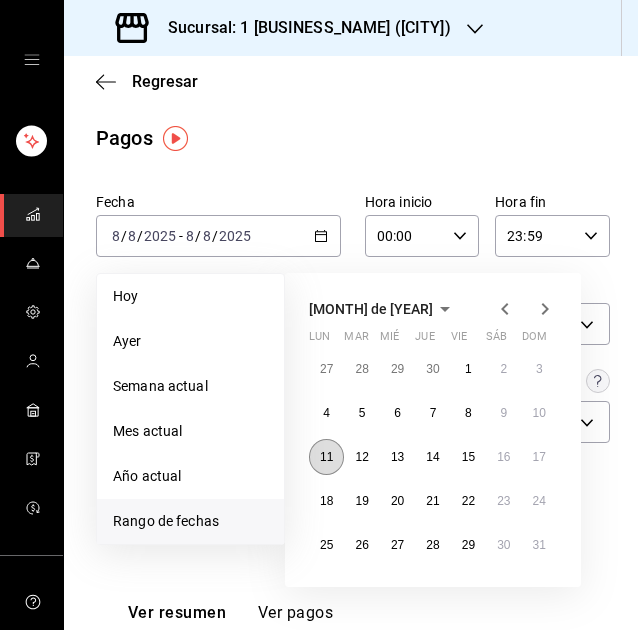 click on "11" at bounding box center (326, 457) 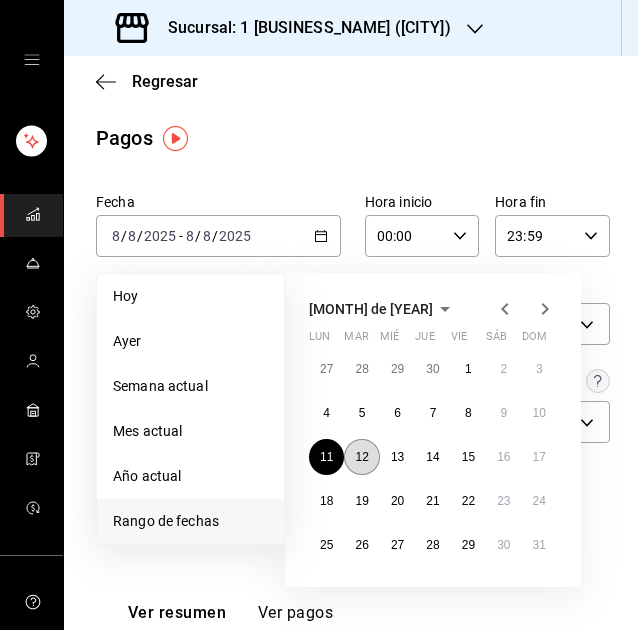 click on "12" at bounding box center (361, 457) 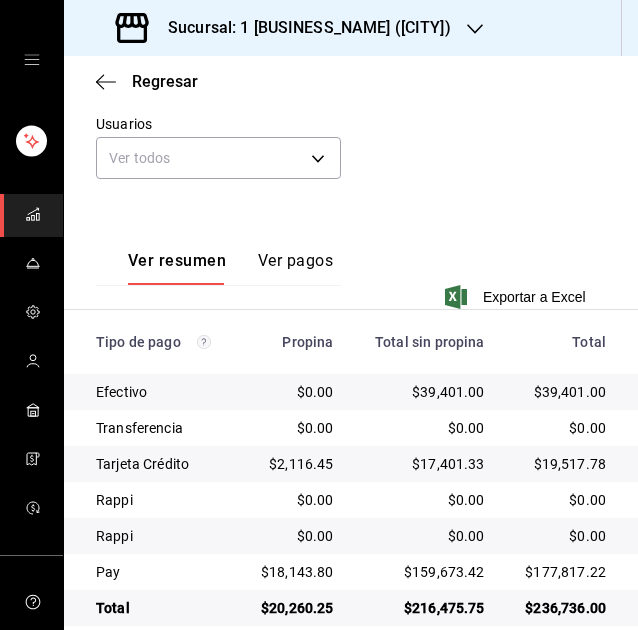 scroll, scrollTop: 380, scrollLeft: 0, axis: vertical 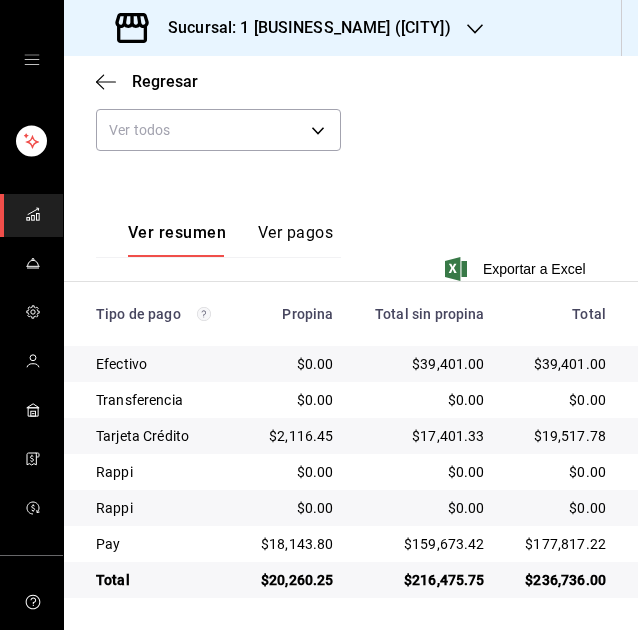 click on "Fecha 2023-12-11 11 / 12 / 2023 - 2023-12-12 12 / 12 / 2023 Hora inicio 00:00 Hora inicio Hora fin 23:59 Hora fin Marca Elige las marcas Tipo de pago Ver todos Tipo de orden Ver todos Fecha de creación   Fecha de creación de orden ORDER Usuarios Ver todos null" at bounding box center (351, -10) 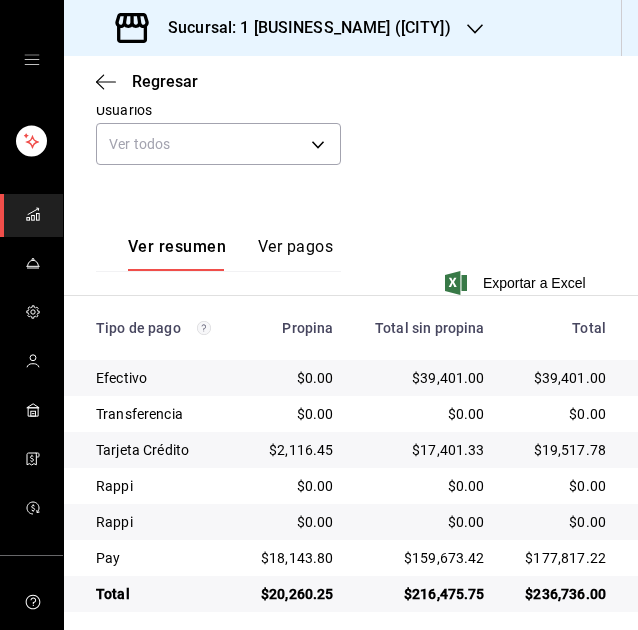 scroll, scrollTop: 380, scrollLeft: 0, axis: vertical 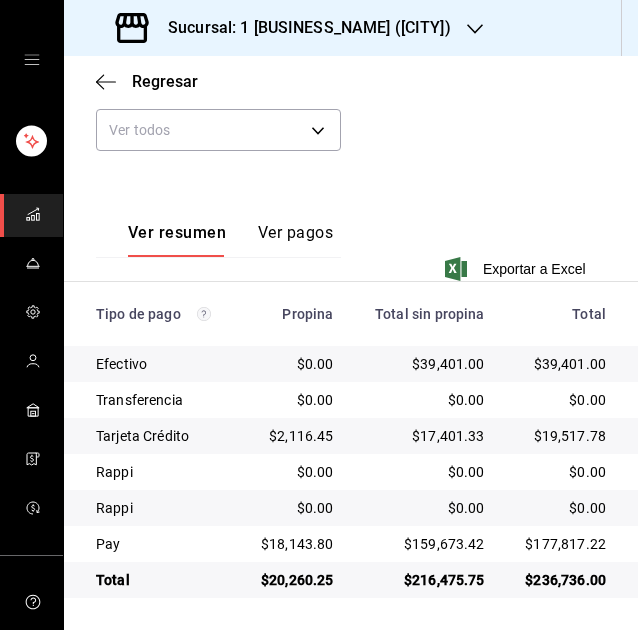 click on "Fecha 2023-12-11 11 / 12 / 2023 - 2023-12-12 12 / 12 / 2023 Hora inicio 00:00 Hora inicio Hora fin 23:59 Hora fin Marca Elige las marcas Tipo de pago Ver todos Tipo de orden Ver todos Fecha de creación   Fecha de creación de orden ORDER Usuarios Ver todos null" at bounding box center (351, -10) 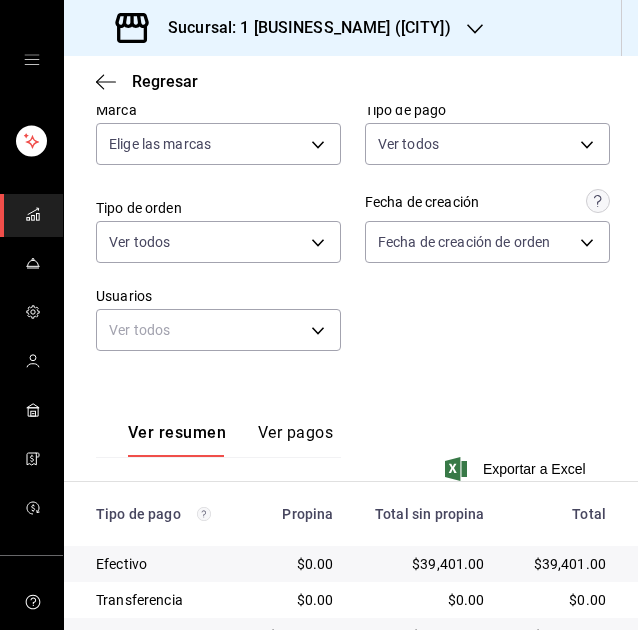 scroll, scrollTop: 80, scrollLeft: 0, axis: vertical 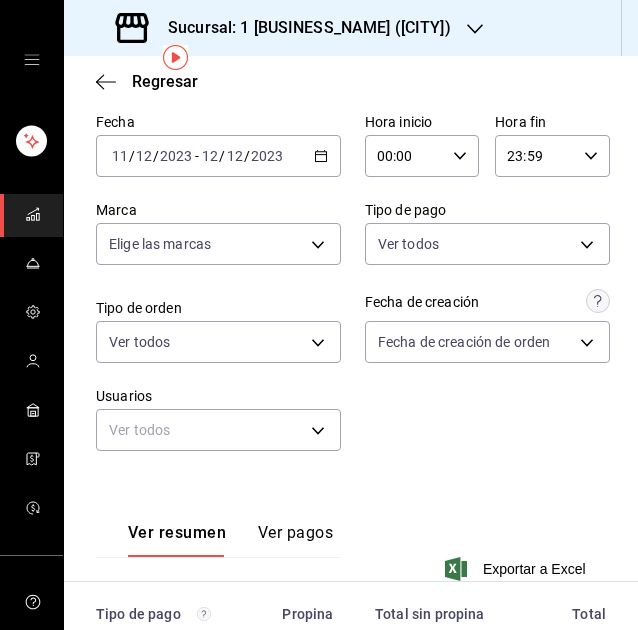 click on "2023" at bounding box center [176, 156] 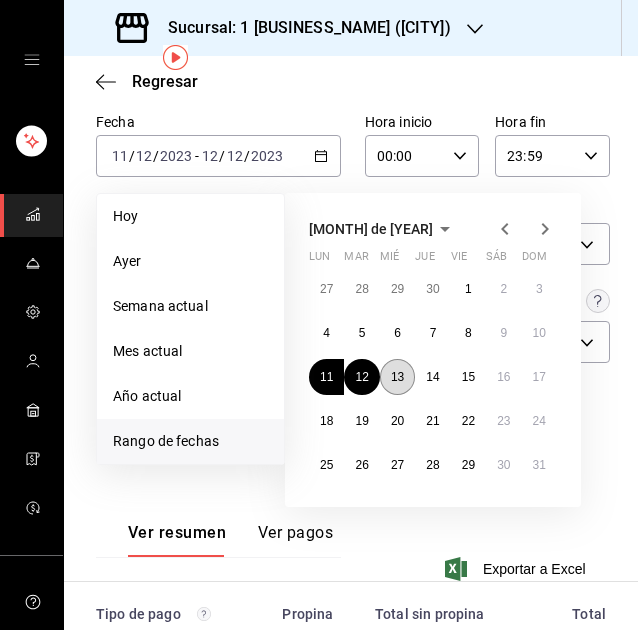 click on "13" at bounding box center [397, 377] 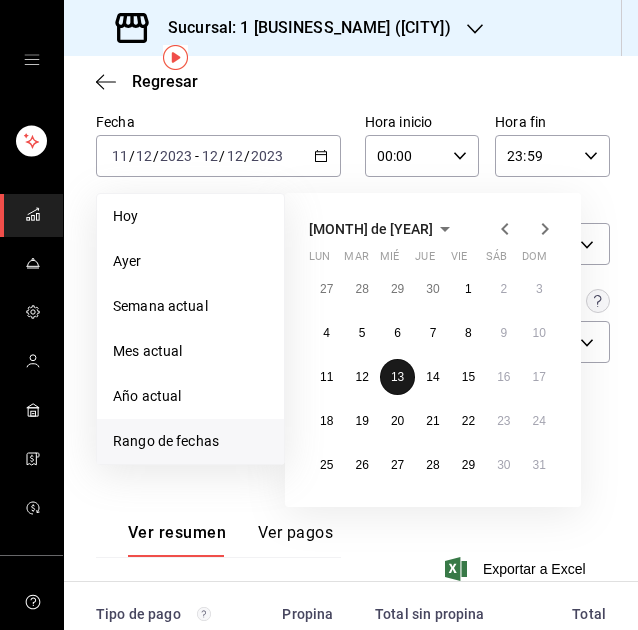 click on "13" at bounding box center [397, 377] 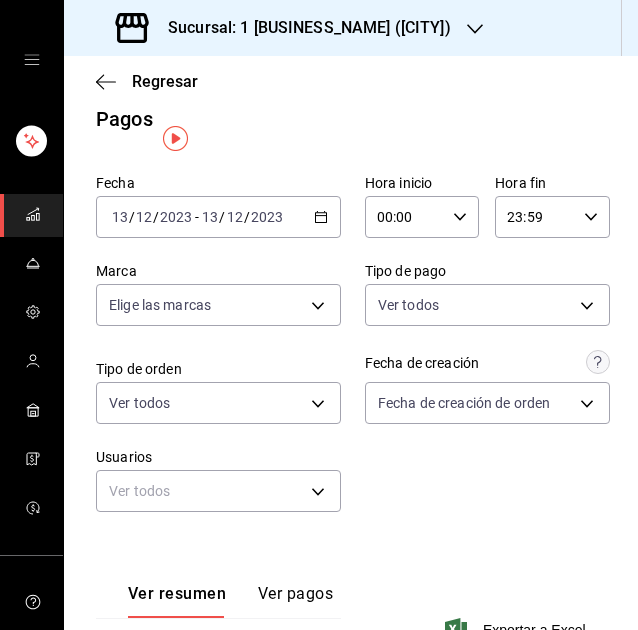scroll, scrollTop: 0, scrollLeft: 0, axis: both 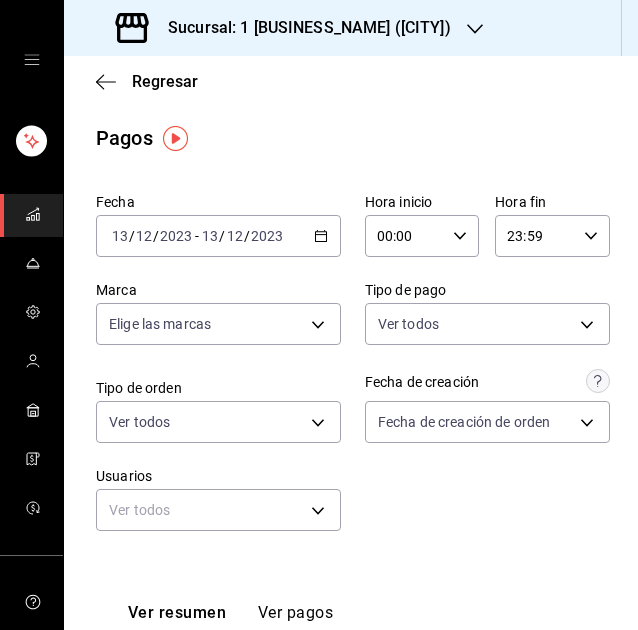 click on "13" at bounding box center (210, 236) 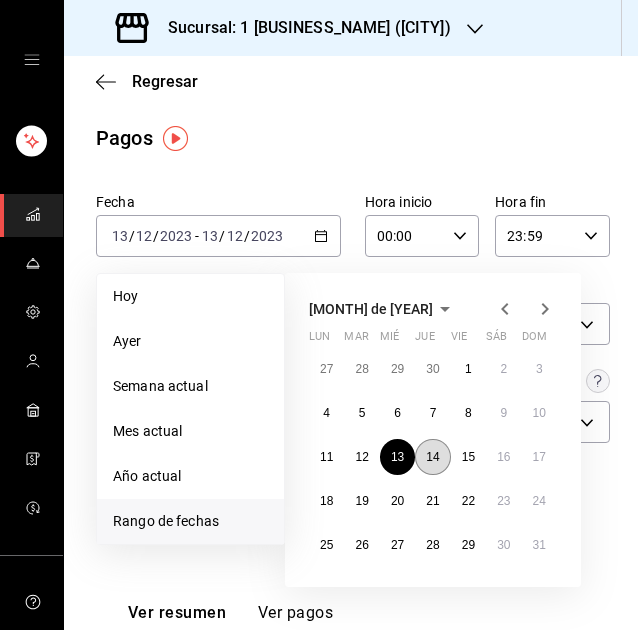 click on "14" at bounding box center (432, 457) 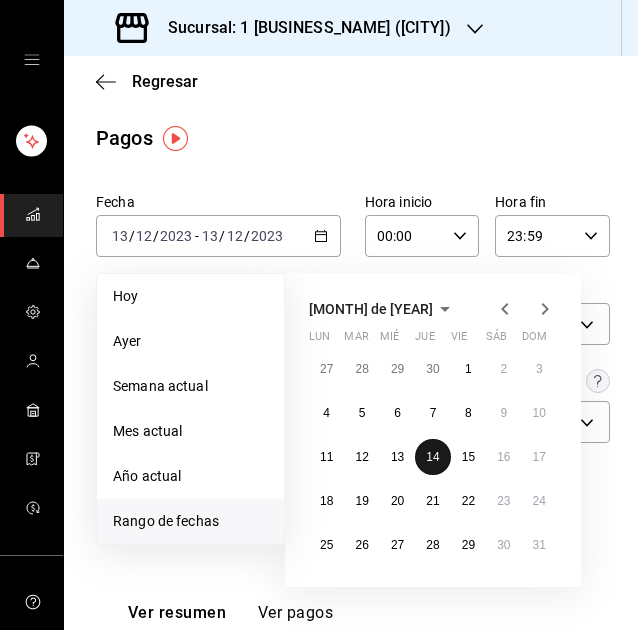 click on "14" at bounding box center (432, 457) 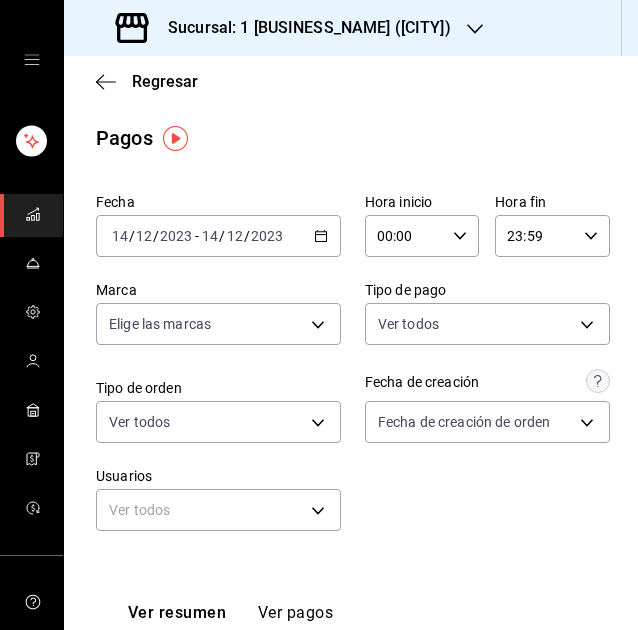 click on "Regresar Pagos Fecha 2023-12-14 14 / 12 / 2023 - 2023-12-14 14 / 12 / 2023 Hora inicio 00:00 Hora inicio Hora fin 23:59 Hora fin Marca Elige las marcas Tipo de pago Ver todos Tipo de orden Ver todos Fecha de creación   Fecha de creación de orden ORDER Usuarios Ver todos null Ver resumen Ver pagos Exportar a Excel" at bounding box center (351, 547) 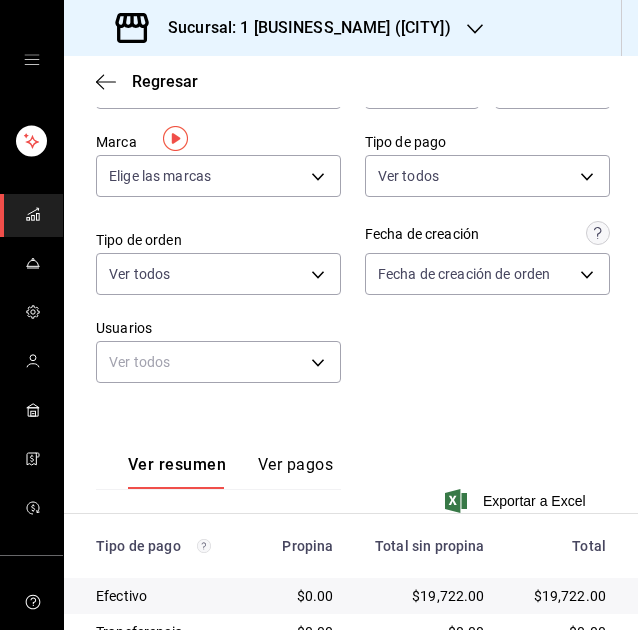 scroll, scrollTop: 380, scrollLeft: 0, axis: vertical 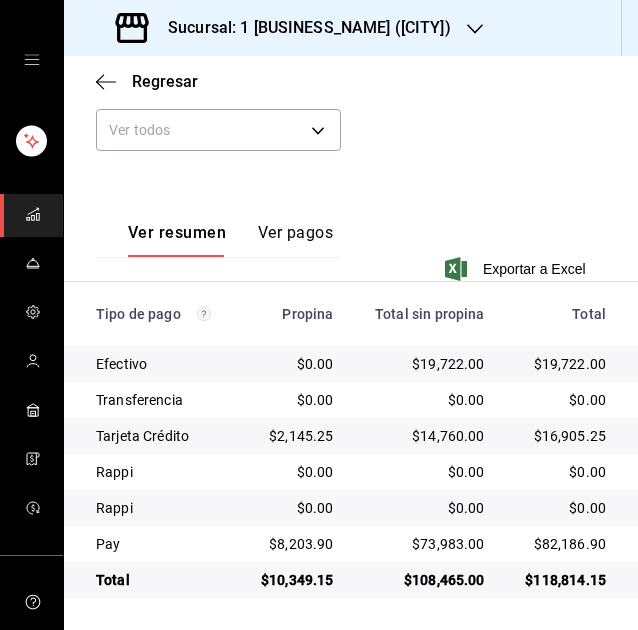 click on "Fecha 2023-12-14 14 / 12 / 2023 - 2023-12-14 14 / 12 / 2023 Hora inicio 00:00 Hora inicio Hora fin 23:59 Hora fin Marca Elige las marcas Tipo de pago Ver todos Tipo de orden Ver todos Fecha de creación   Fecha de creación de orden ORDER Usuarios Ver todos null" at bounding box center (351, -10) 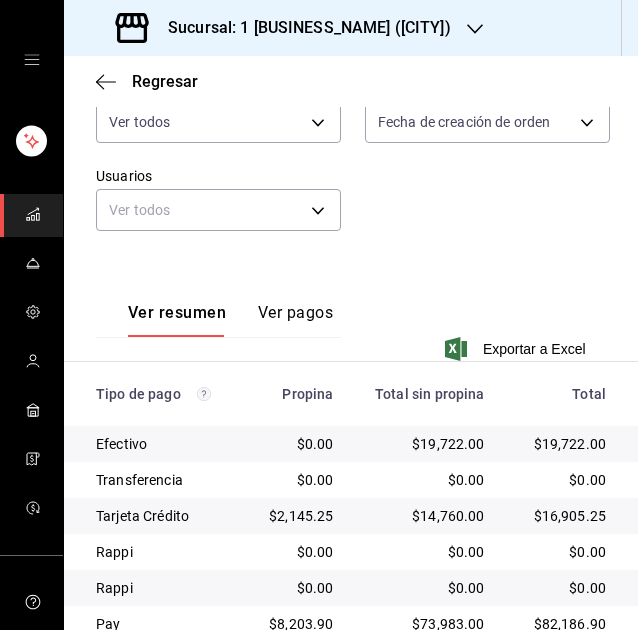scroll, scrollTop: 380, scrollLeft: 0, axis: vertical 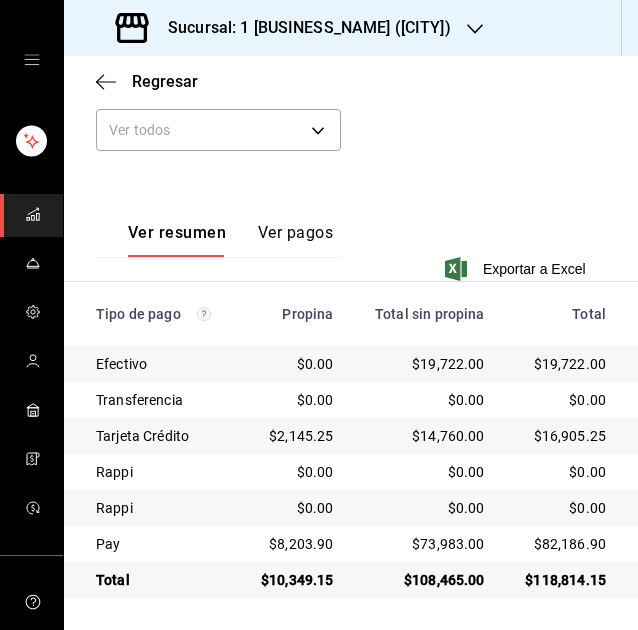 click on "Fecha 2023-12-14 14 / 12 / 2023 - 2023-12-14 14 / 12 / 2023 Hora inicio 00:00 Hora inicio Hora fin 23:59 Hora fin Marca Elige las marcas Tipo de pago Ver todos Tipo de orden Ver todos Fecha de creación   Fecha de creación de orden ORDER Usuarios Ver todos null" at bounding box center [351, -10] 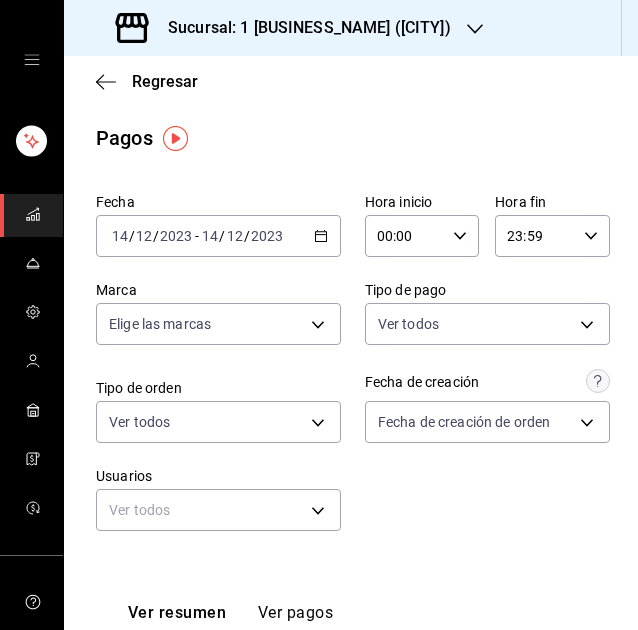 click on "2023-12-14 14 / 12 / 2023 - 2023-12-14 14 / 12 / 2023" at bounding box center [218, 236] 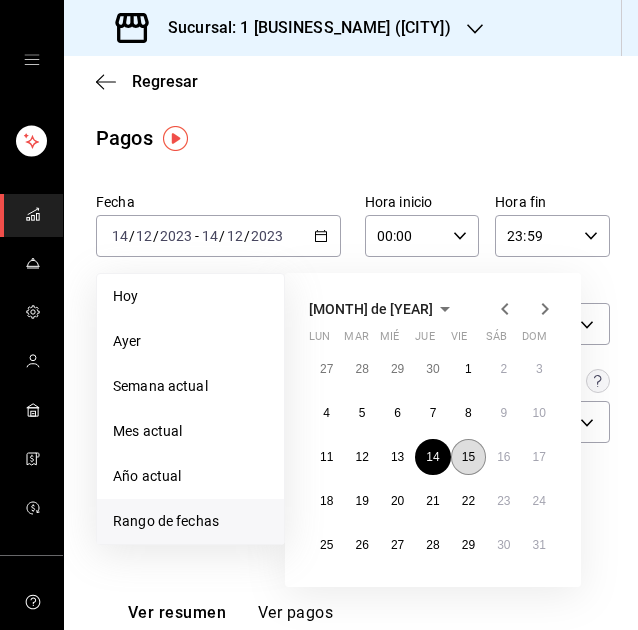 click on "15" at bounding box center (468, 457) 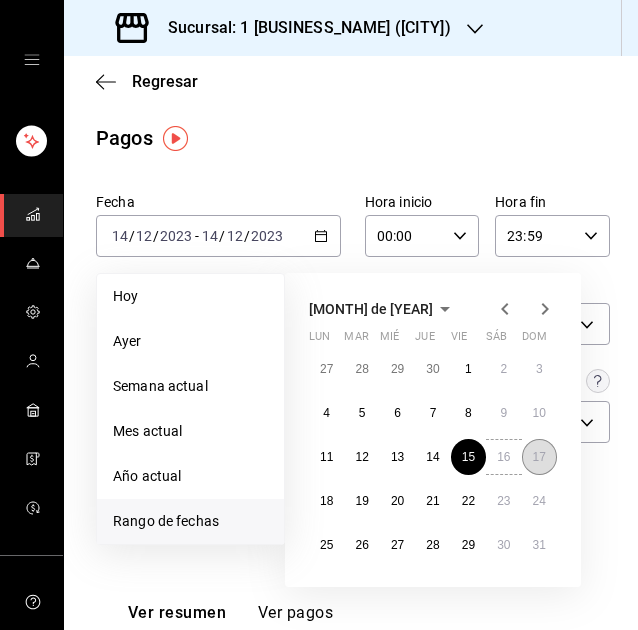 click on "17" at bounding box center [539, 457] 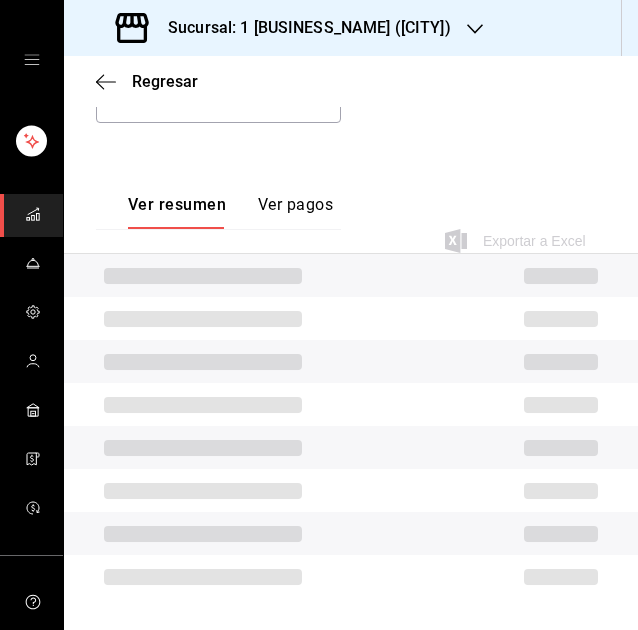 scroll, scrollTop: 380, scrollLeft: 0, axis: vertical 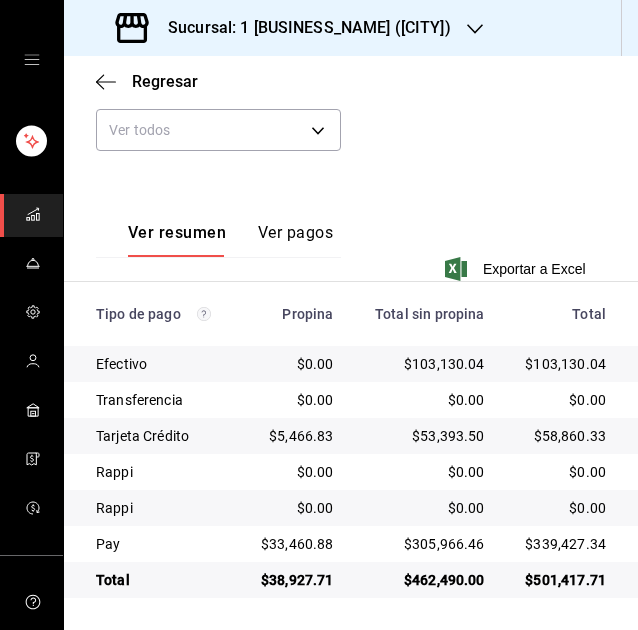 click on "Ver resumen Ver pagos Exportar a Excel" at bounding box center (351, 240) 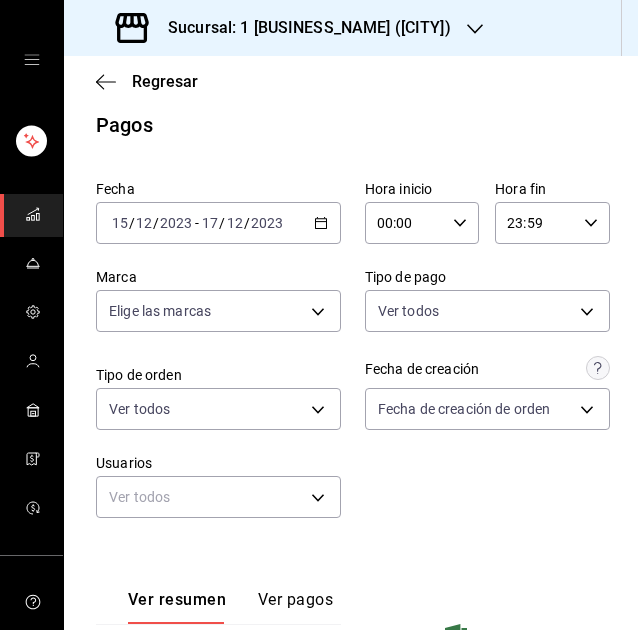 scroll, scrollTop: 0, scrollLeft: 0, axis: both 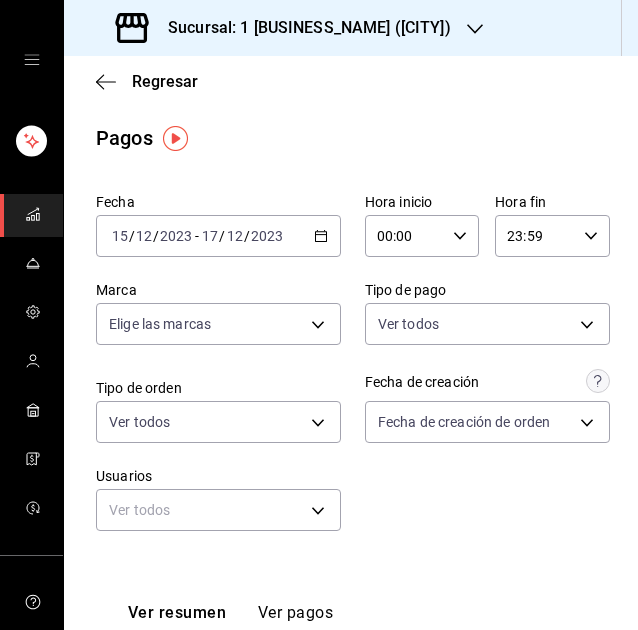 click on "2023-12-15 15 / 12 / 2023 - 2023-12-17 17 / 12 / 2023" at bounding box center [218, 236] 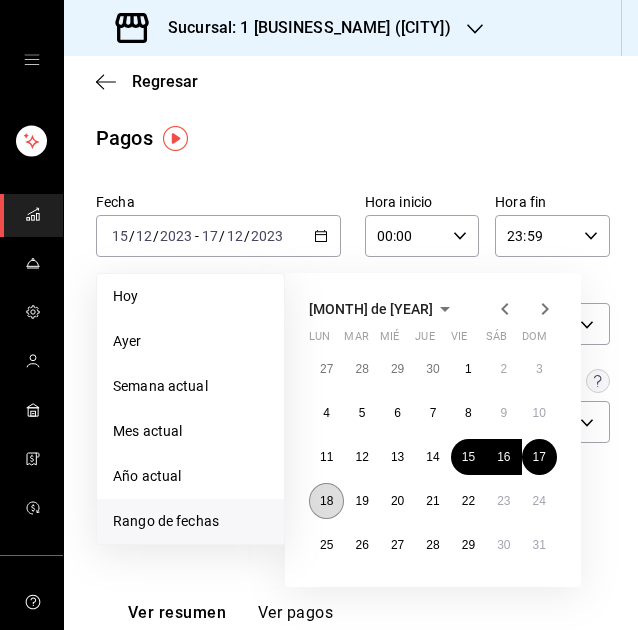 click on "18" at bounding box center [326, 501] 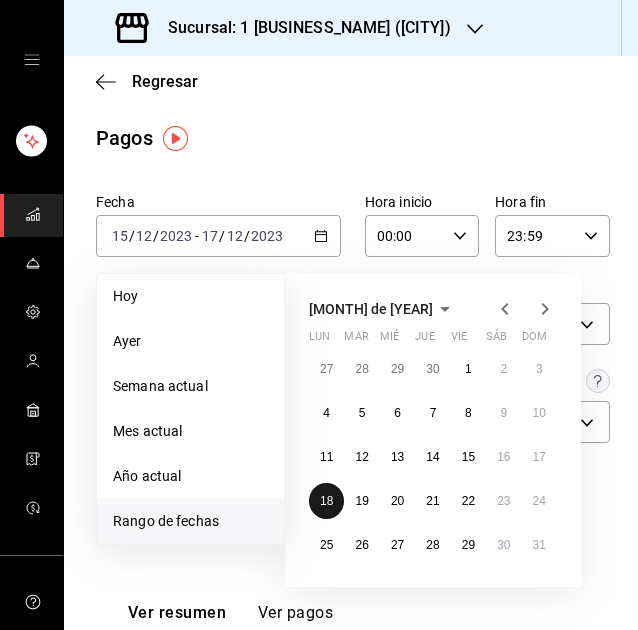 click on "18" at bounding box center (326, 501) 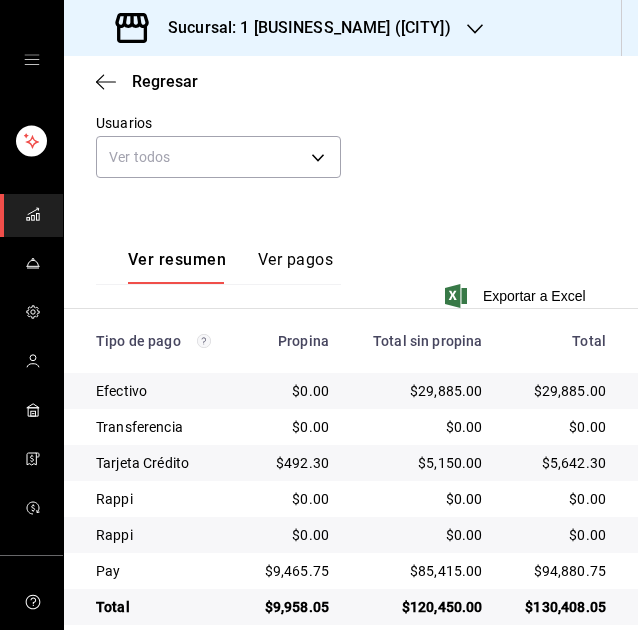 scroll, scrollTop: 380, scrollLeft: 0, axis: vertical 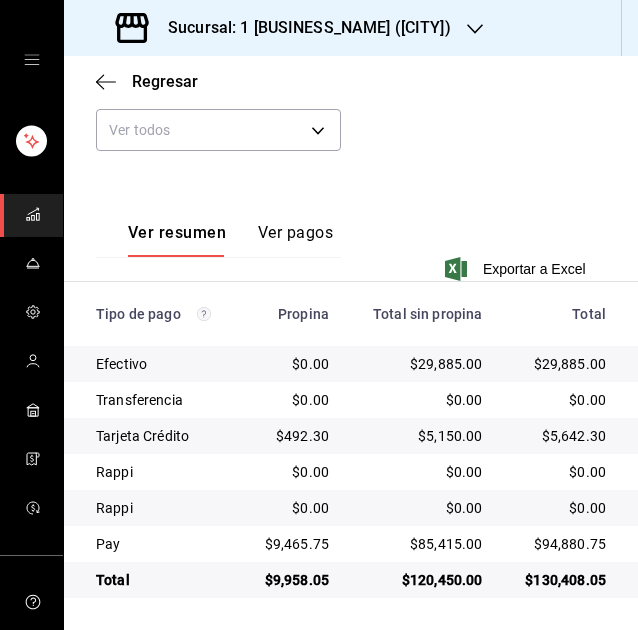 click on "Fecha 2023-12-18 18 / 12 / 2023 - 2023-12-18 18 / 12 / 2023 Hora inicio 00:00 Hora inicio Hora fin 23:59 Hora fin Marca Elige las marcas Tipo de pago Ver todos Tipo de orden Ver todos Fecha de creación   Fecha de creación de orden ORDER Usuarios Ver todos null" at bounding box center (351, -10) 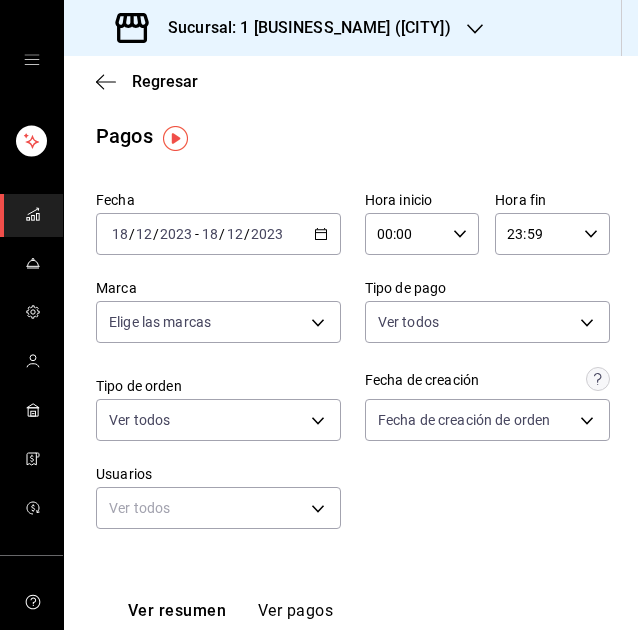scroll, scrollTop: 0, scrollLeft: 0, axis: both 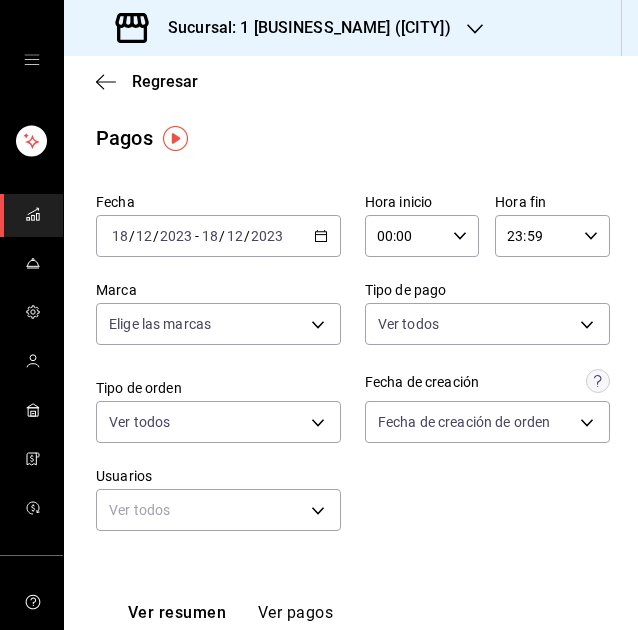 click on "12" at bounding box center (235, 236) 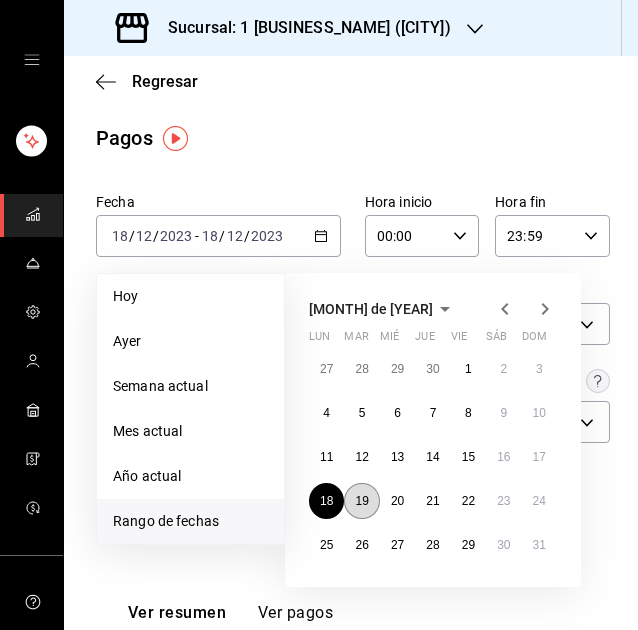 click on "19" at bounding box center [361, 501] 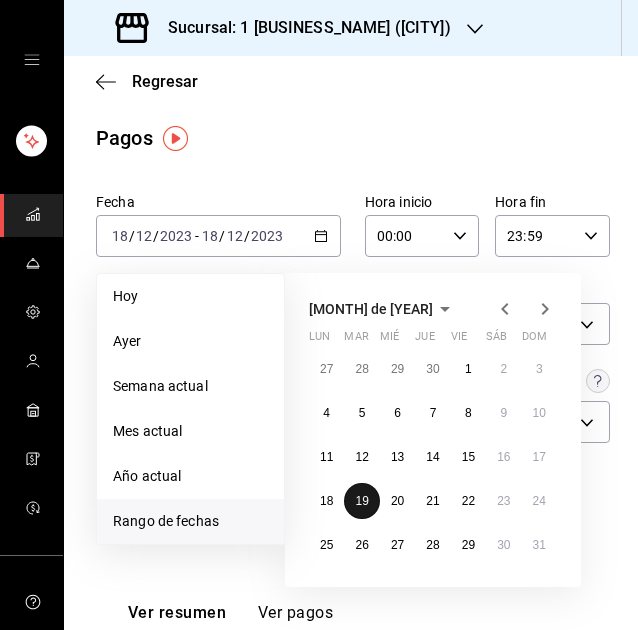 click on "19" at bounding box center [361, 501] 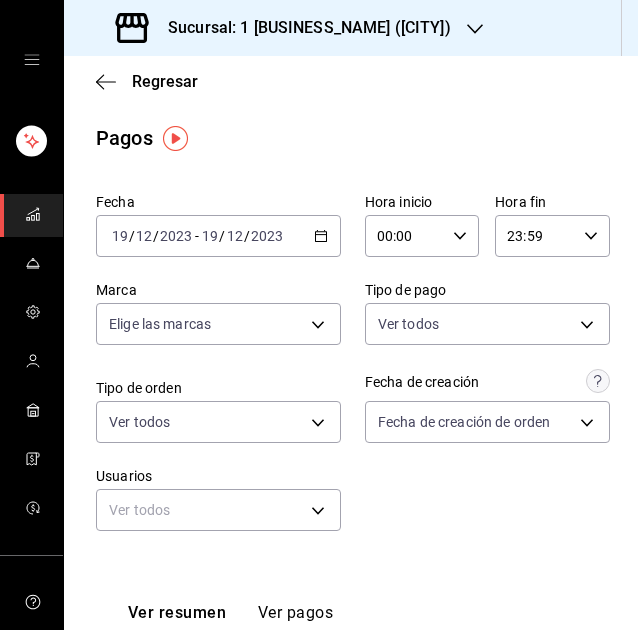 click on "Pagos" at bounding box center [351, 138] 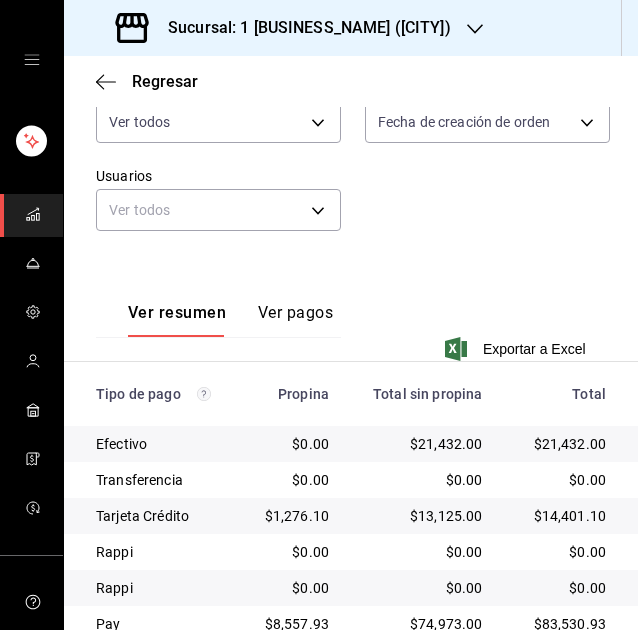scroll, scrollTop: 380, scrollLeft: 0, axis: vertical 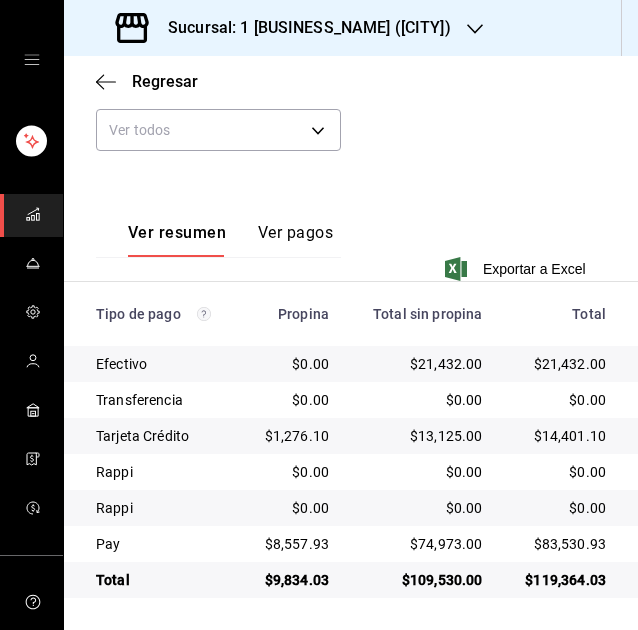 click on "Ver resumen Ver pagos Exportar a Excel" at bounding box center [351, 240] 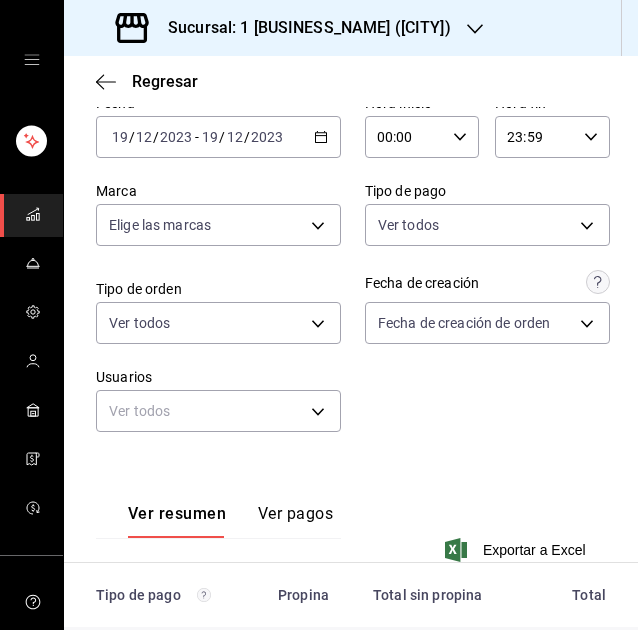 scroll, scrollTop: 80, scrollLeft: 0, axis: vertical 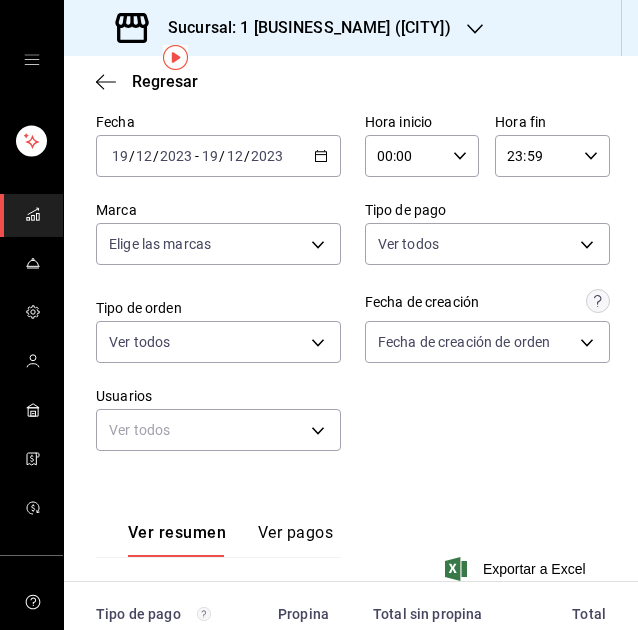 click on "19" at bounding box center (210, 156) 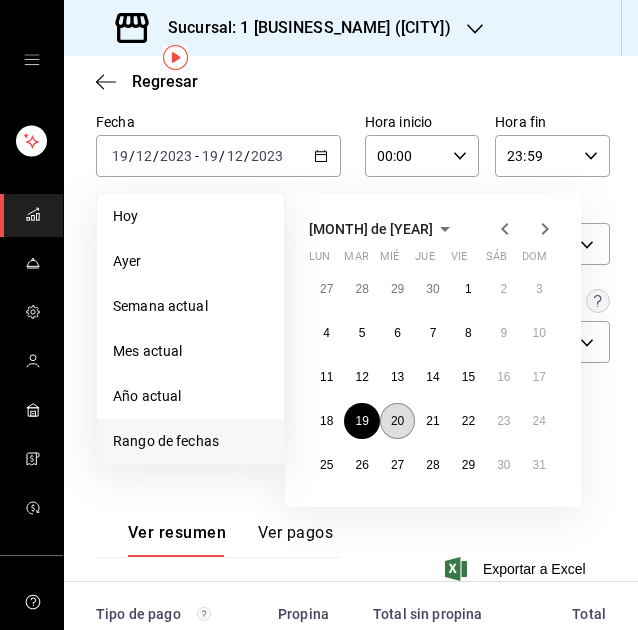 click on "20" at bounding box center (397, 421) 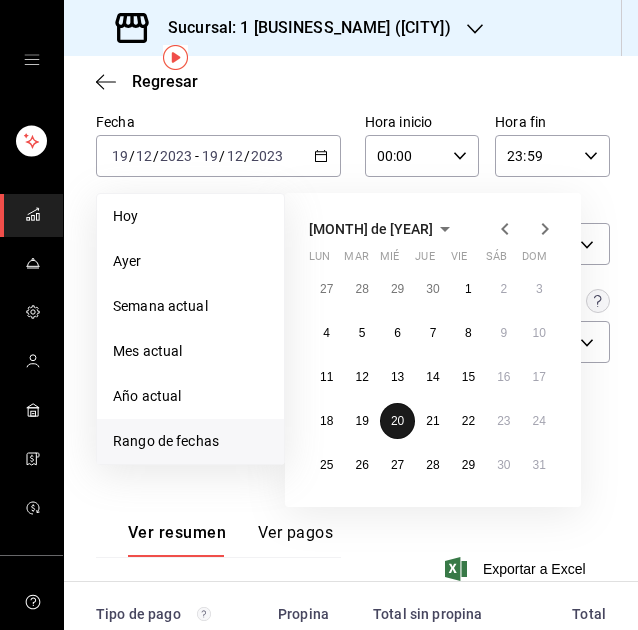 click on "20" at bounding box center (397, 421) 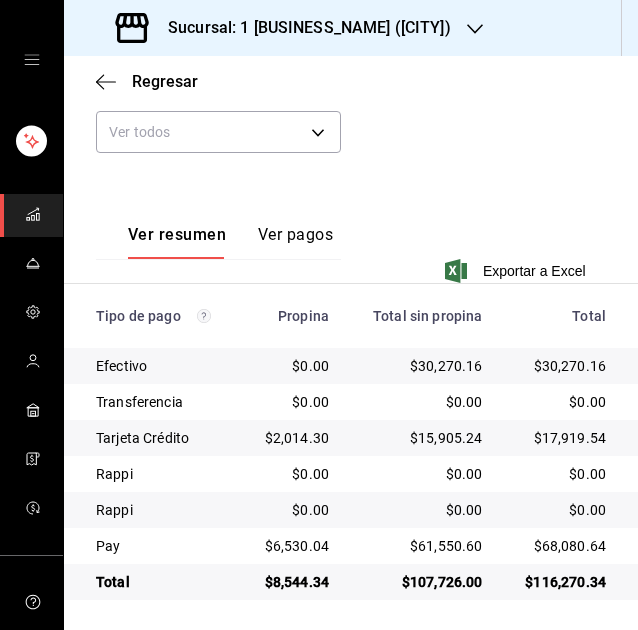 scroll, scrollTop: 380, scrollLeft: 0, axis: vertical 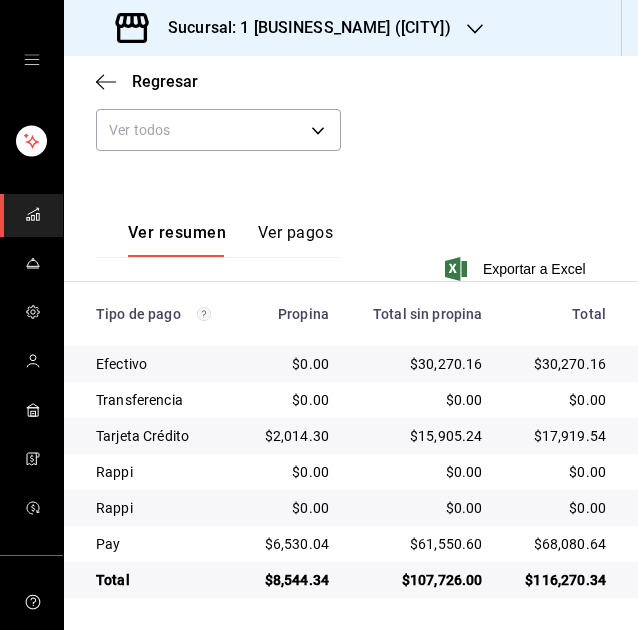 click on "Fecha 2023-12-20 20 / 12 / 2023 - 2023-12-20 20 / 12 / 2023 Hora inicio 00:00 Hora inicio Hora fin 23:59 Hora fin Marca Elige las marcas Tipo de pago Ver todos Tipo de orden Ver todos Fecha de creación   Fecha de creación de orden ORDER Usuarios Ver todos null" at bounding box center (351, -10) 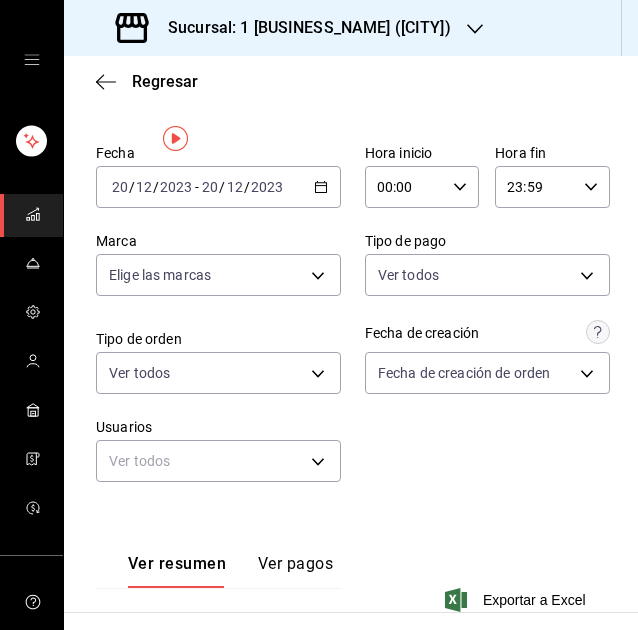 scroll, scrollTop: 0, scrollLeft: 0, axis: both 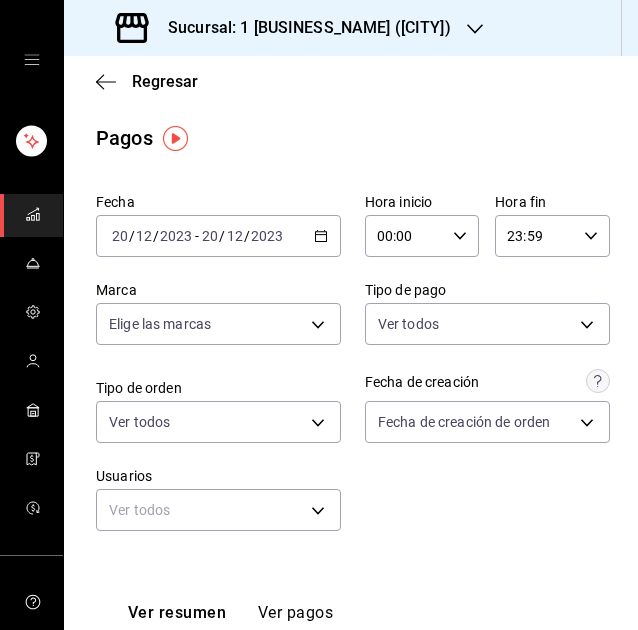 click on "2023" at bounding box center (267, 236) 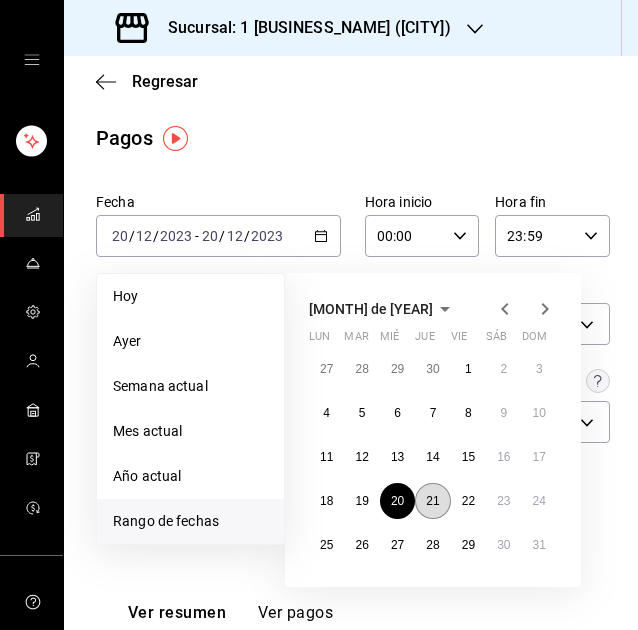 click on "21" at bounding box center (432, 501) 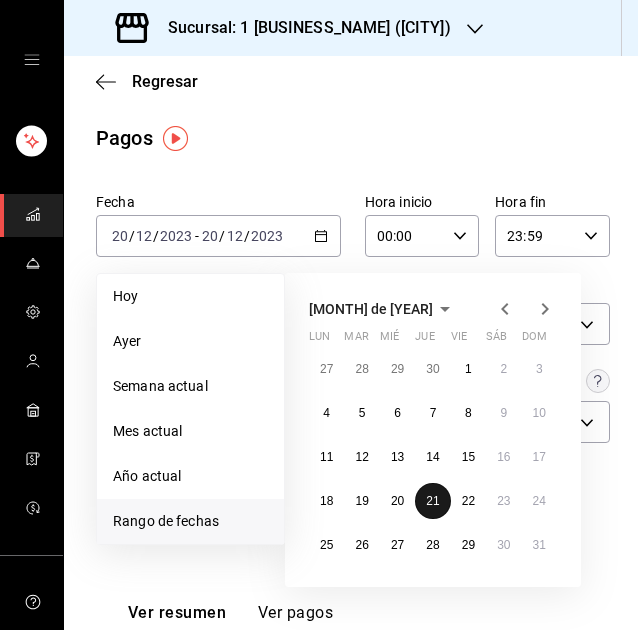 click on "21" at bounding box center [432, 501] 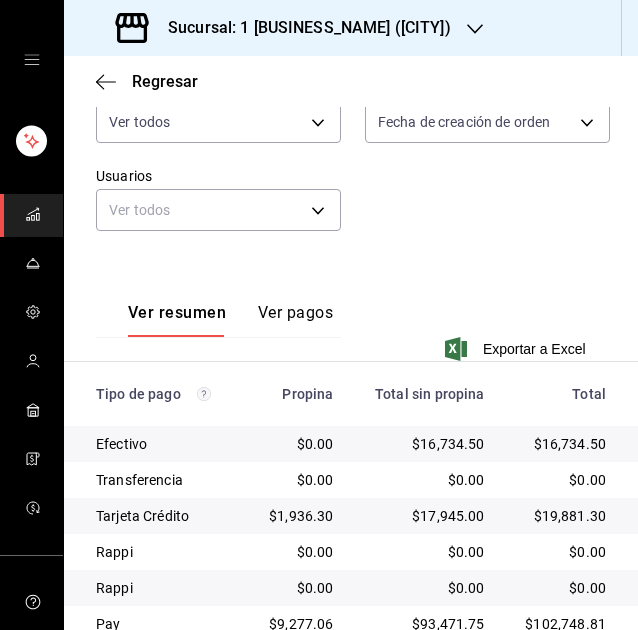 scroll, scrollTop: 380, scrollLeft: 0, axis: vertical 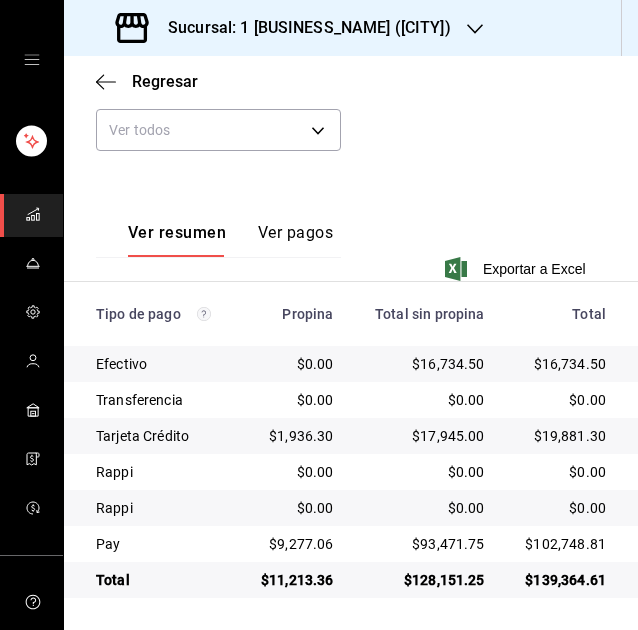 click on "Fecha 2023-12-21 21 / 12 / 2023 - 2023-12-21 21 / 12 / 2023 Hora inicio 00:00 Hora inicio Hora fin 23:59 Hora fin Marca Elige las marcas Tipo de pago Ver todos Tipo de orden Ver todos Fecha de creación   Fecha de creación de orden ORDER Usuarios Ver todos null" at bounding box center [351, -10] 